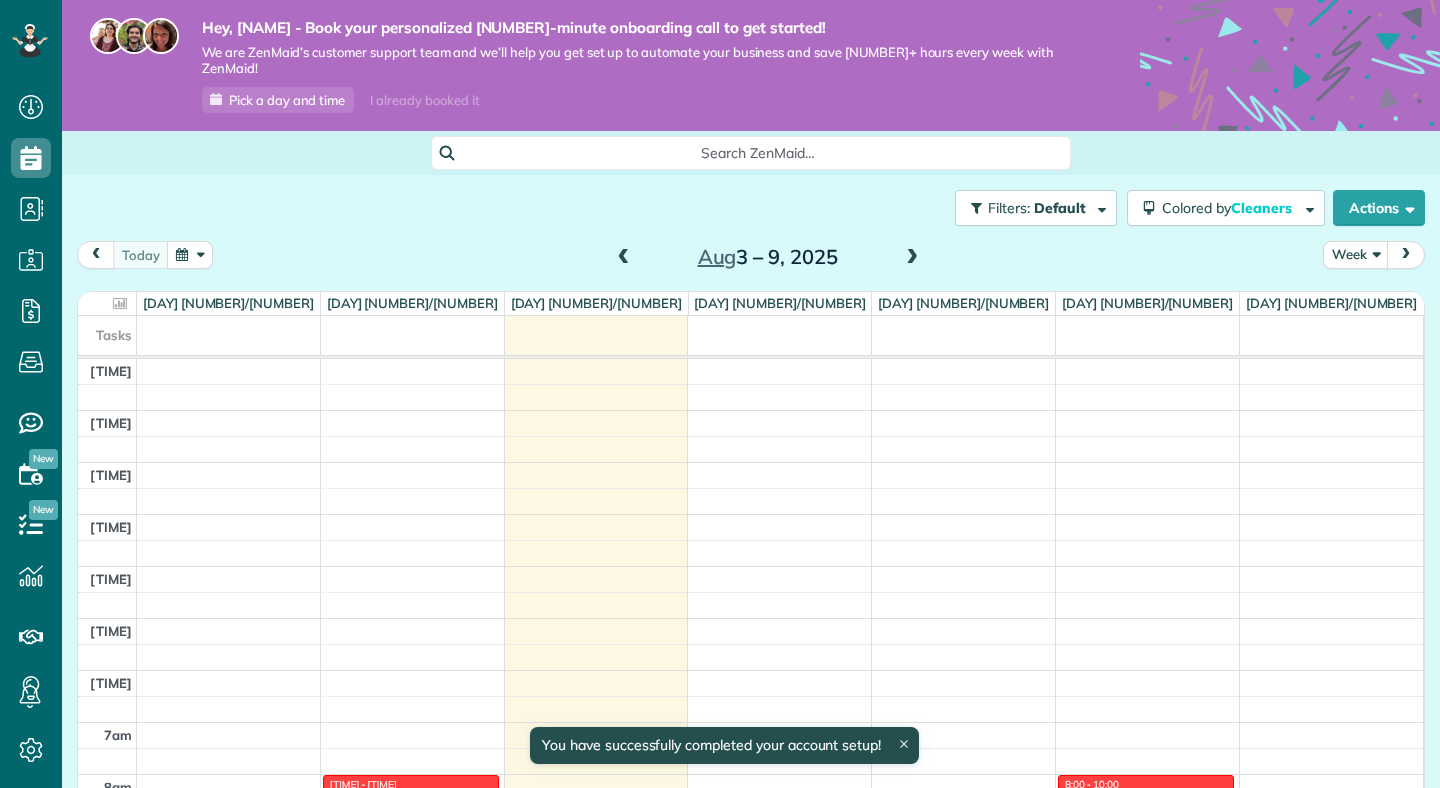 scroll, scrollTop: 0, scrollLeft: 0, axis: both 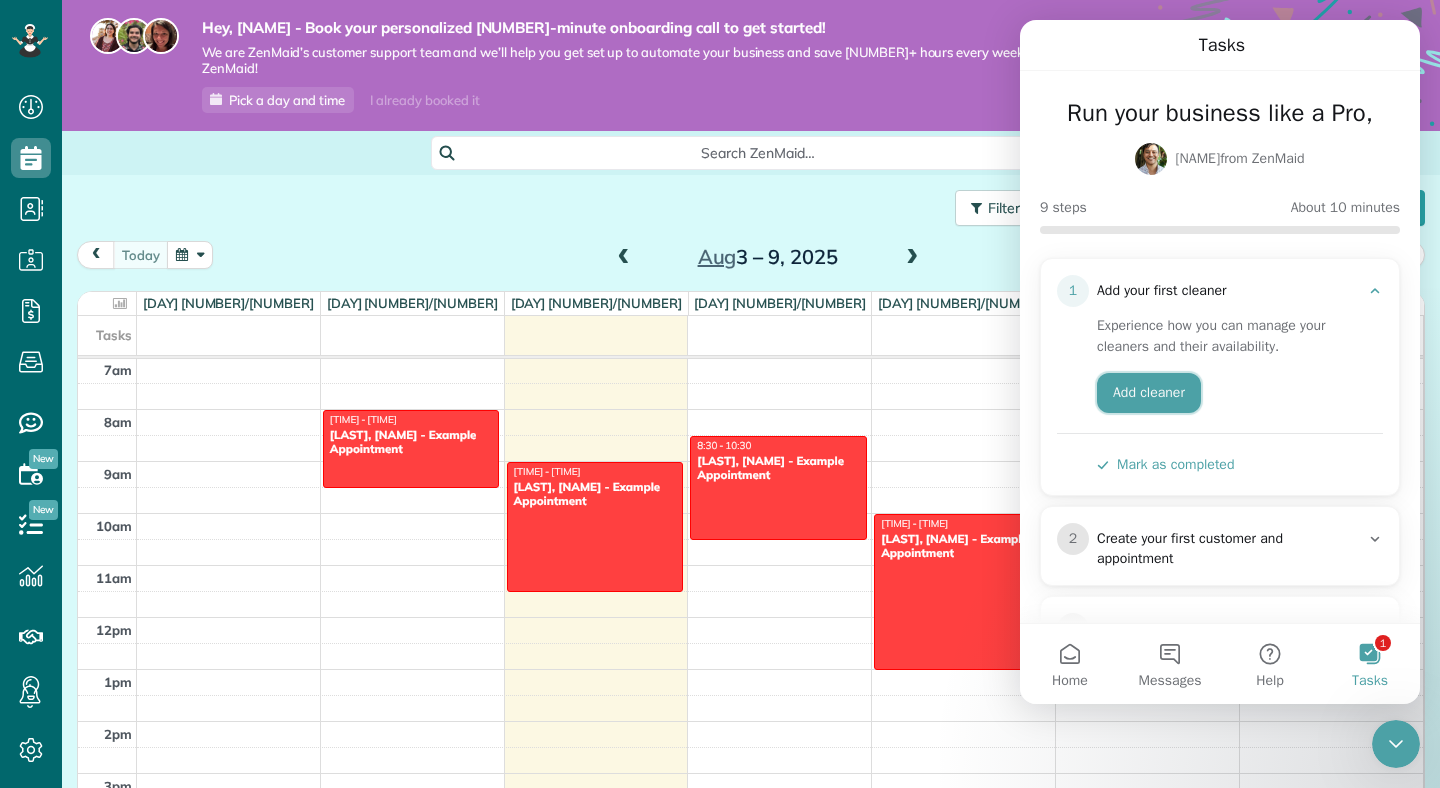 click on "Add cleaner" at bounding box center (1149, 393) 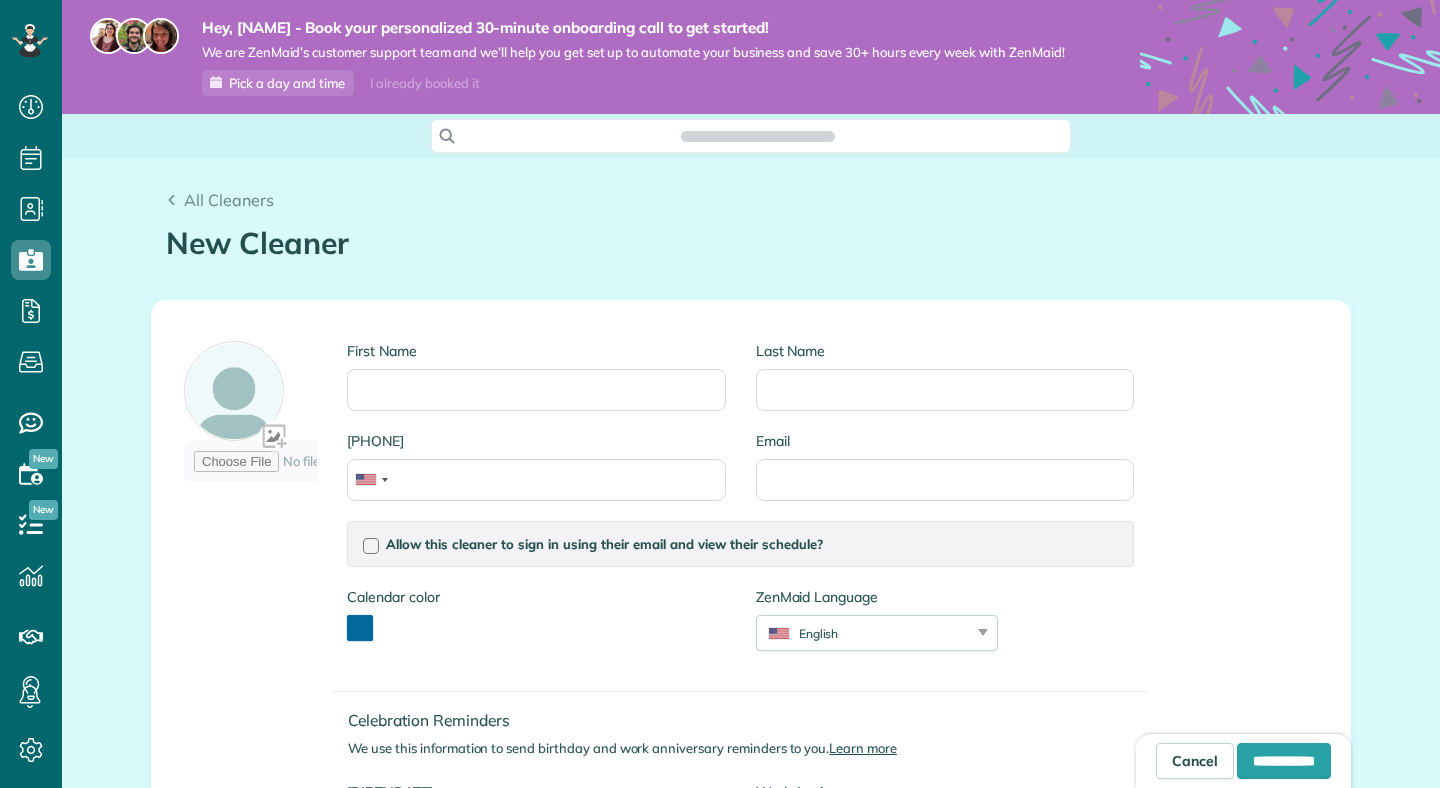 scroll, scrollTop: 0, scrollLeft: 0, axis: both 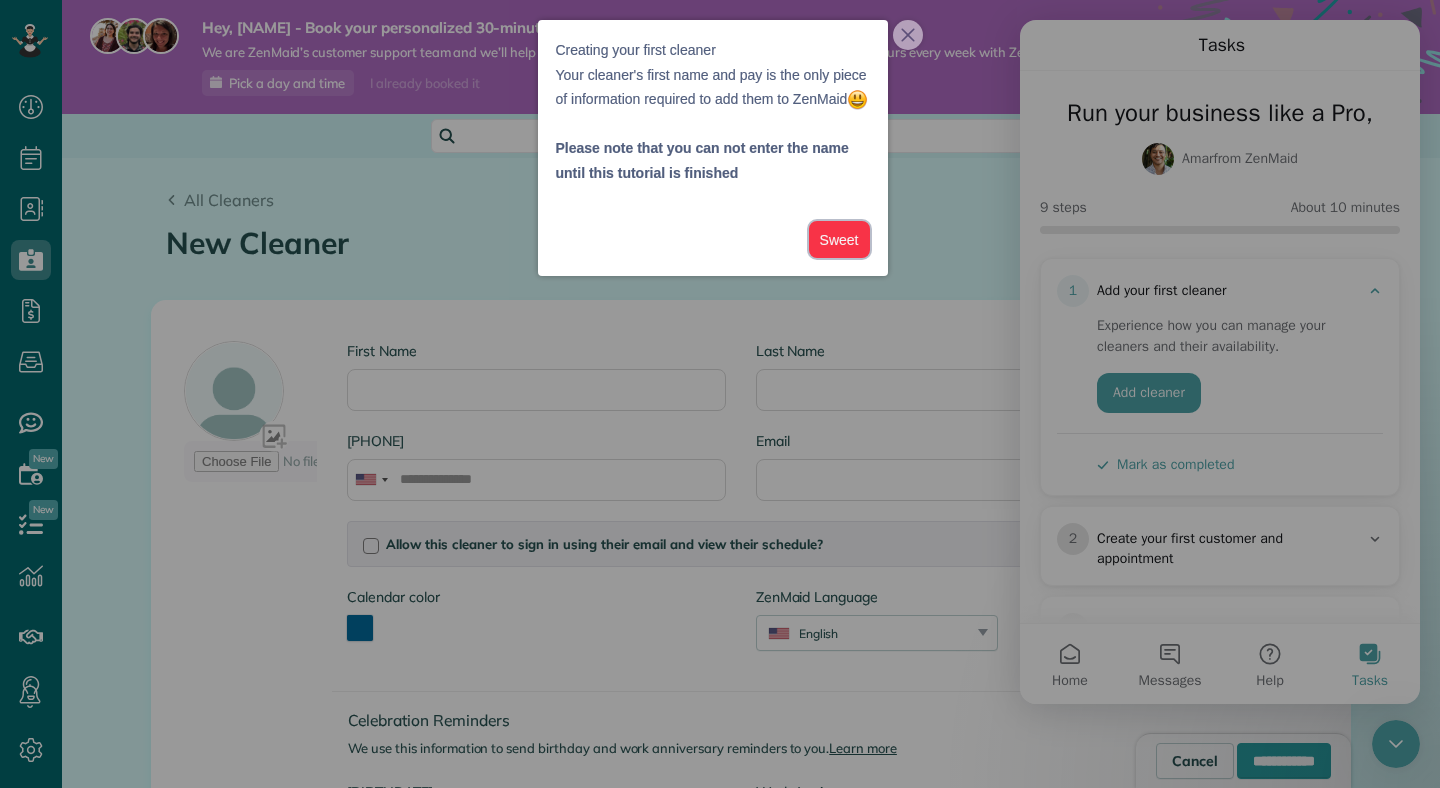 click on "Sweet" at bounding box center [839, 239] 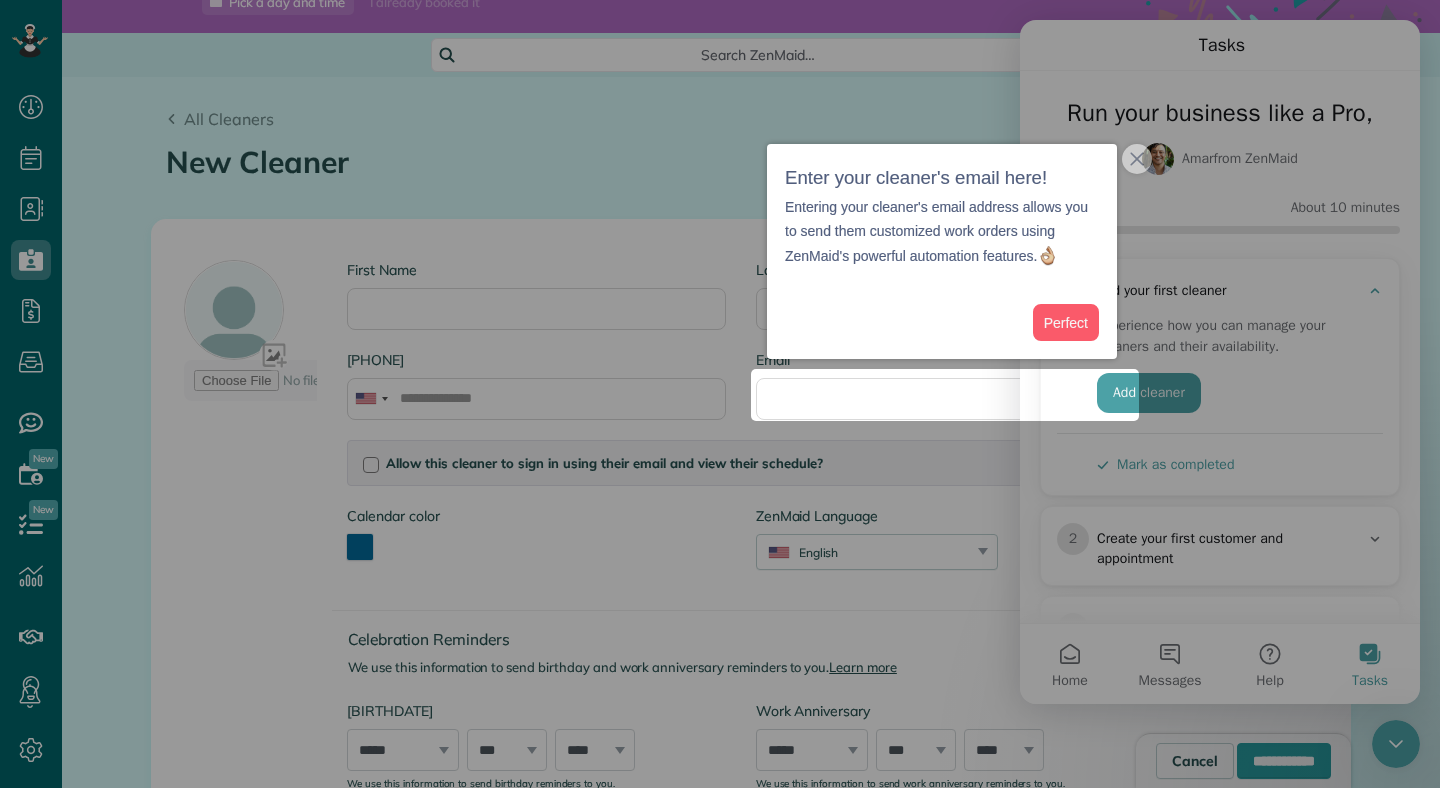 scroll, scrollTop: 85, scrollLeft: 0, axis: vertical 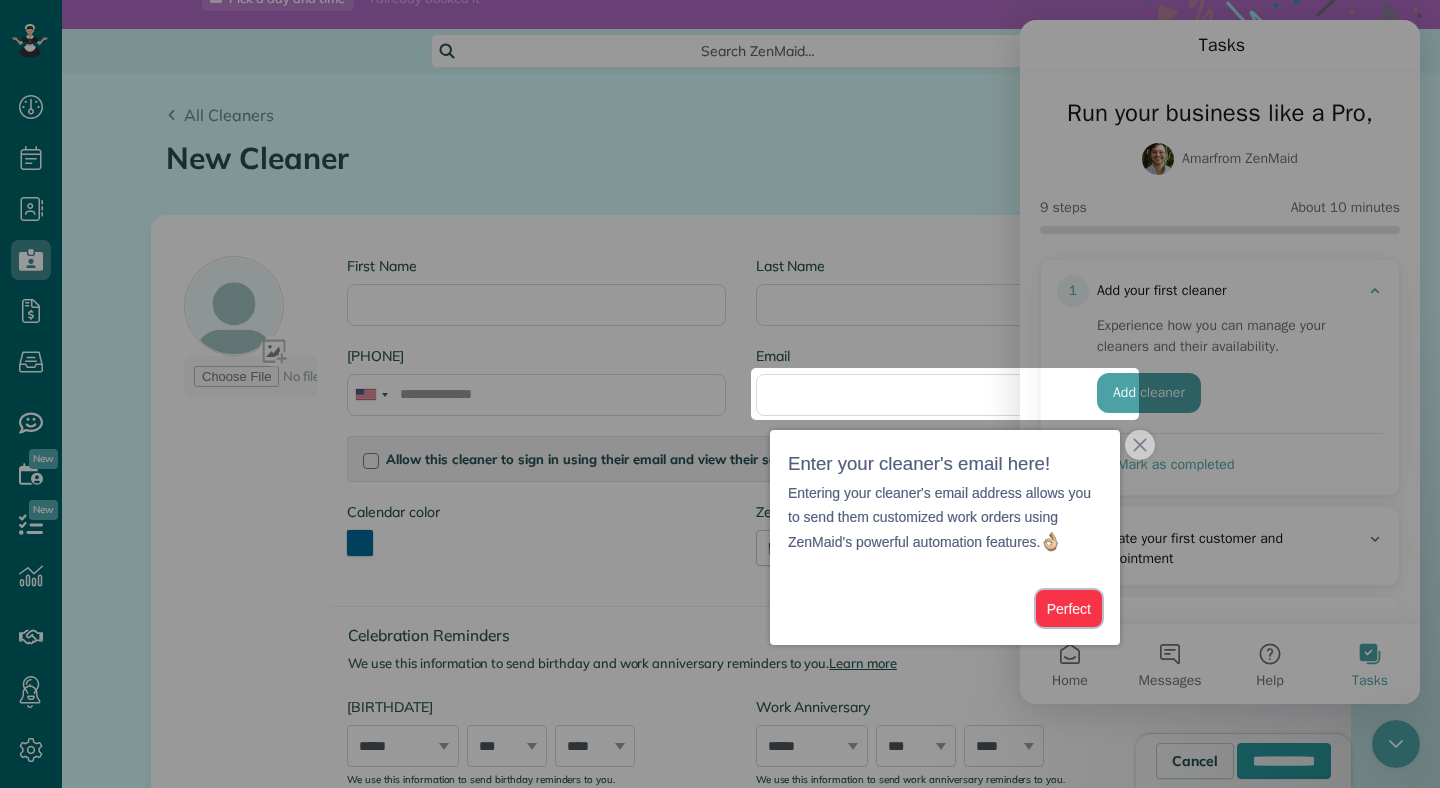 click on "Perfect" at bounding box center (1069, 608) 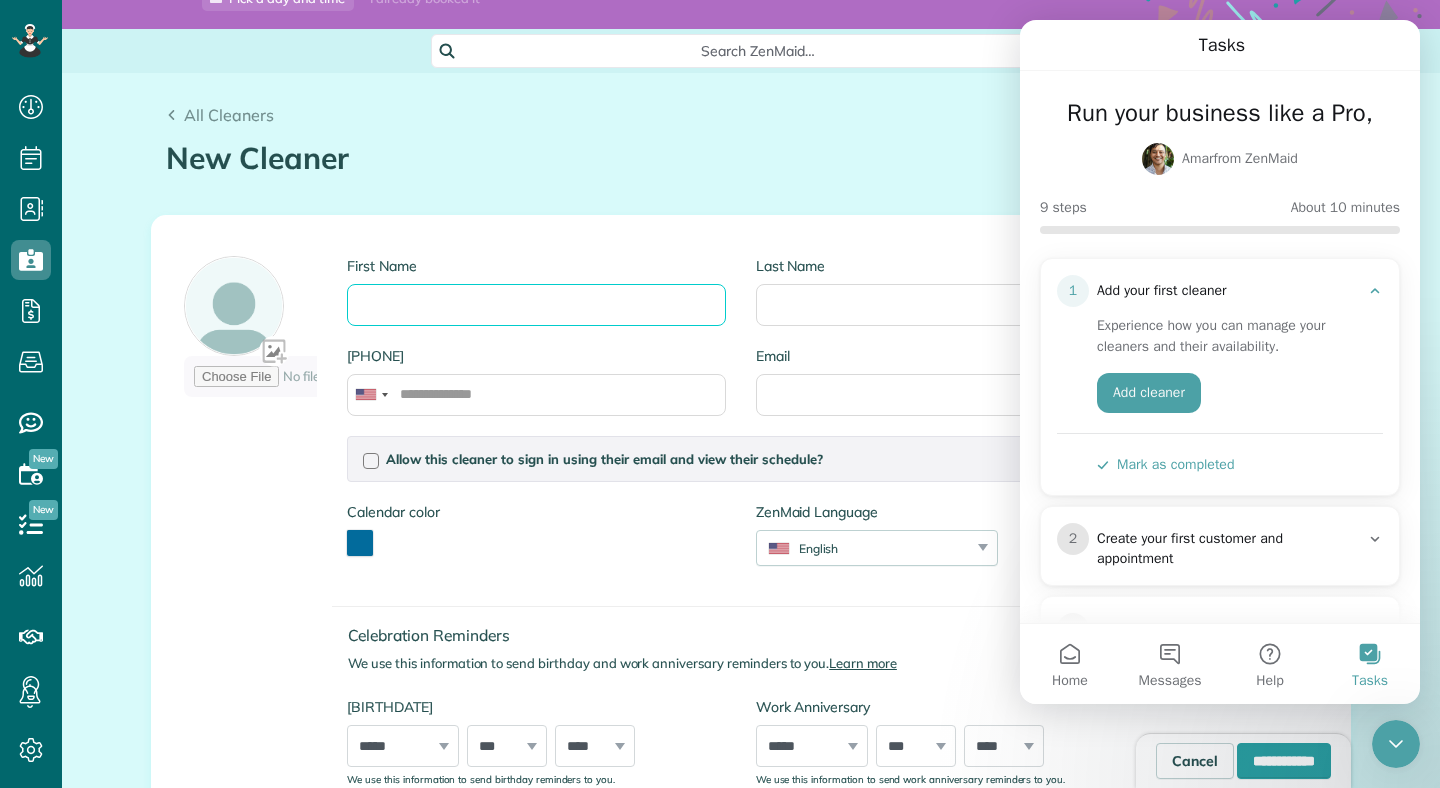 click on "First Name" at bounding box center (536, 305) 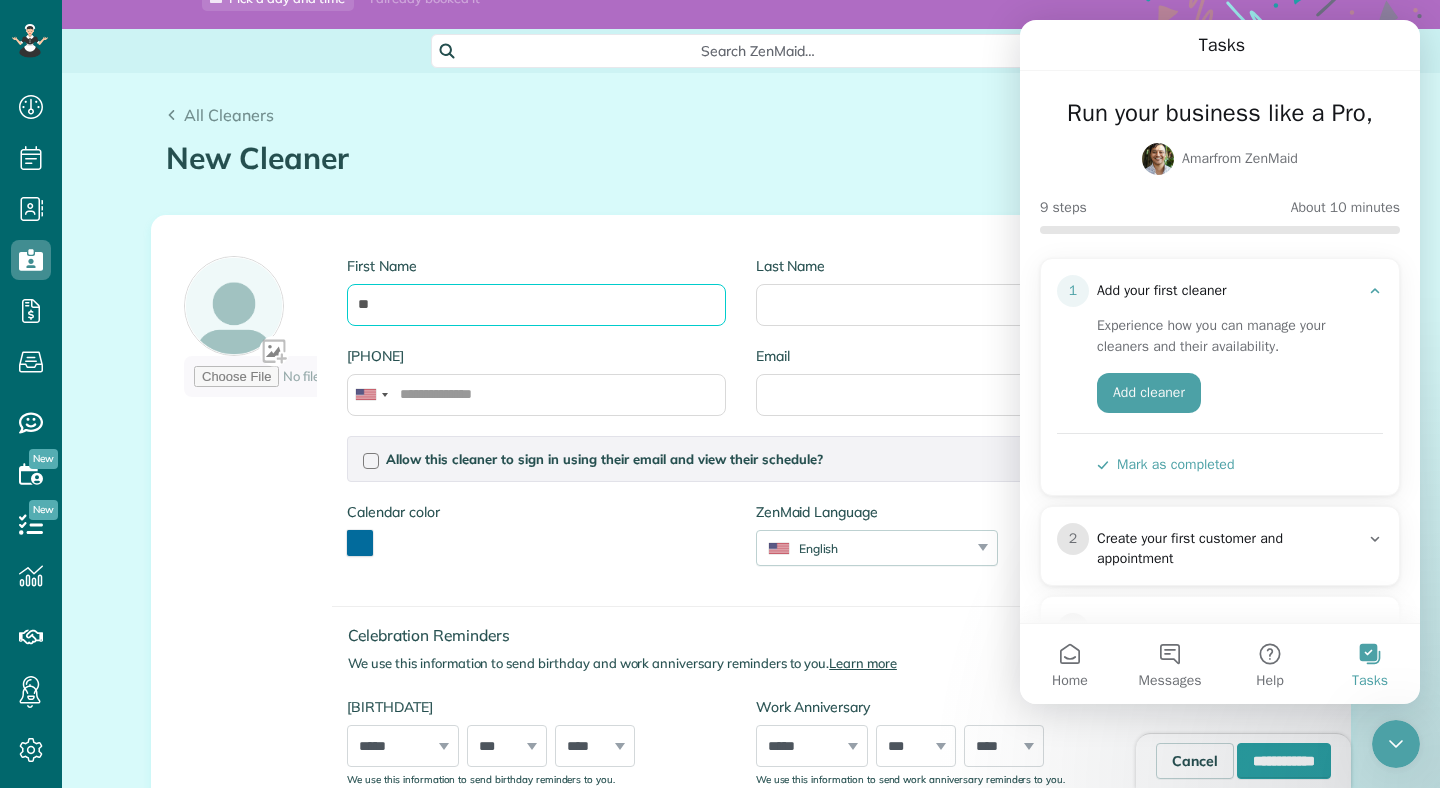 type on "*" 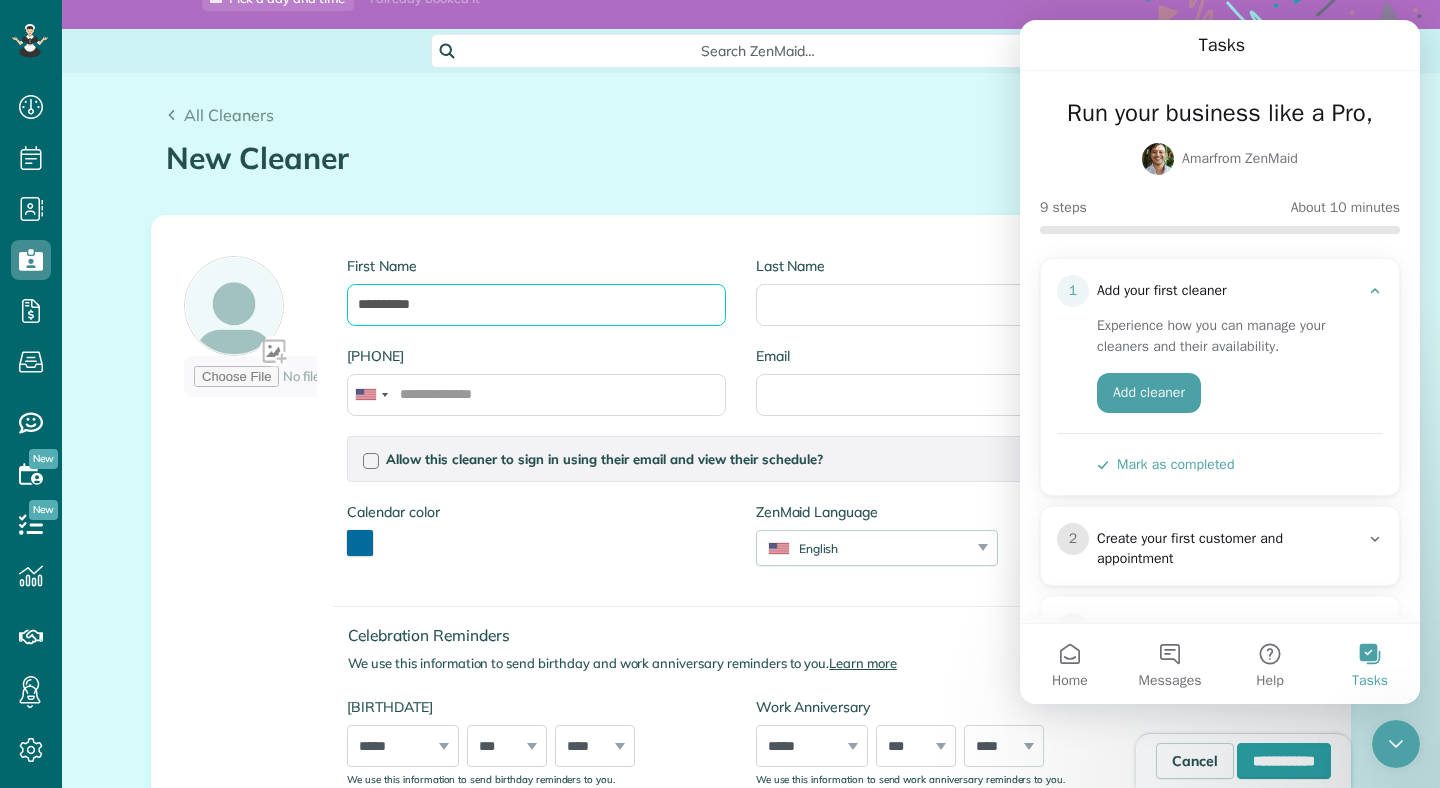 type on "*********" 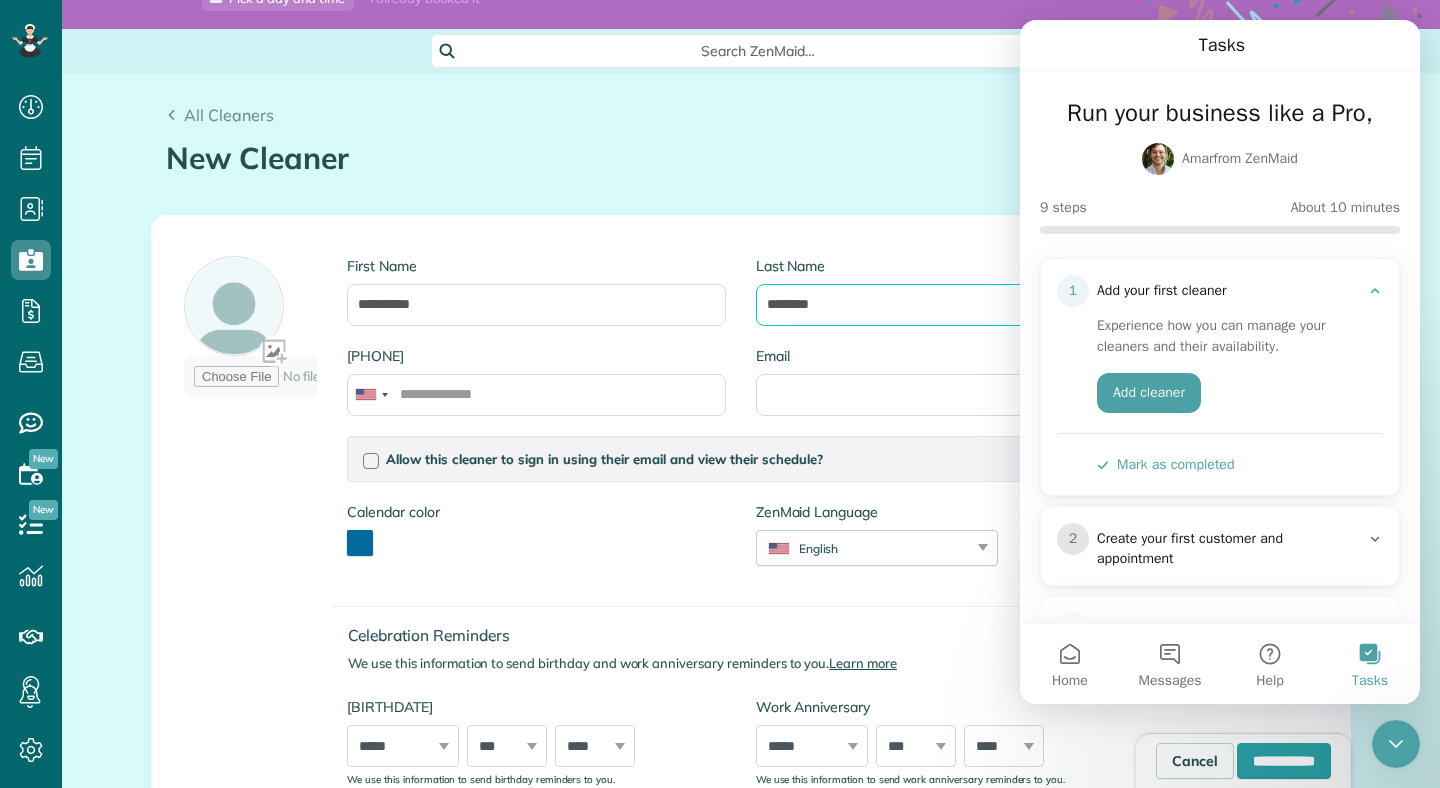 type on "*******" 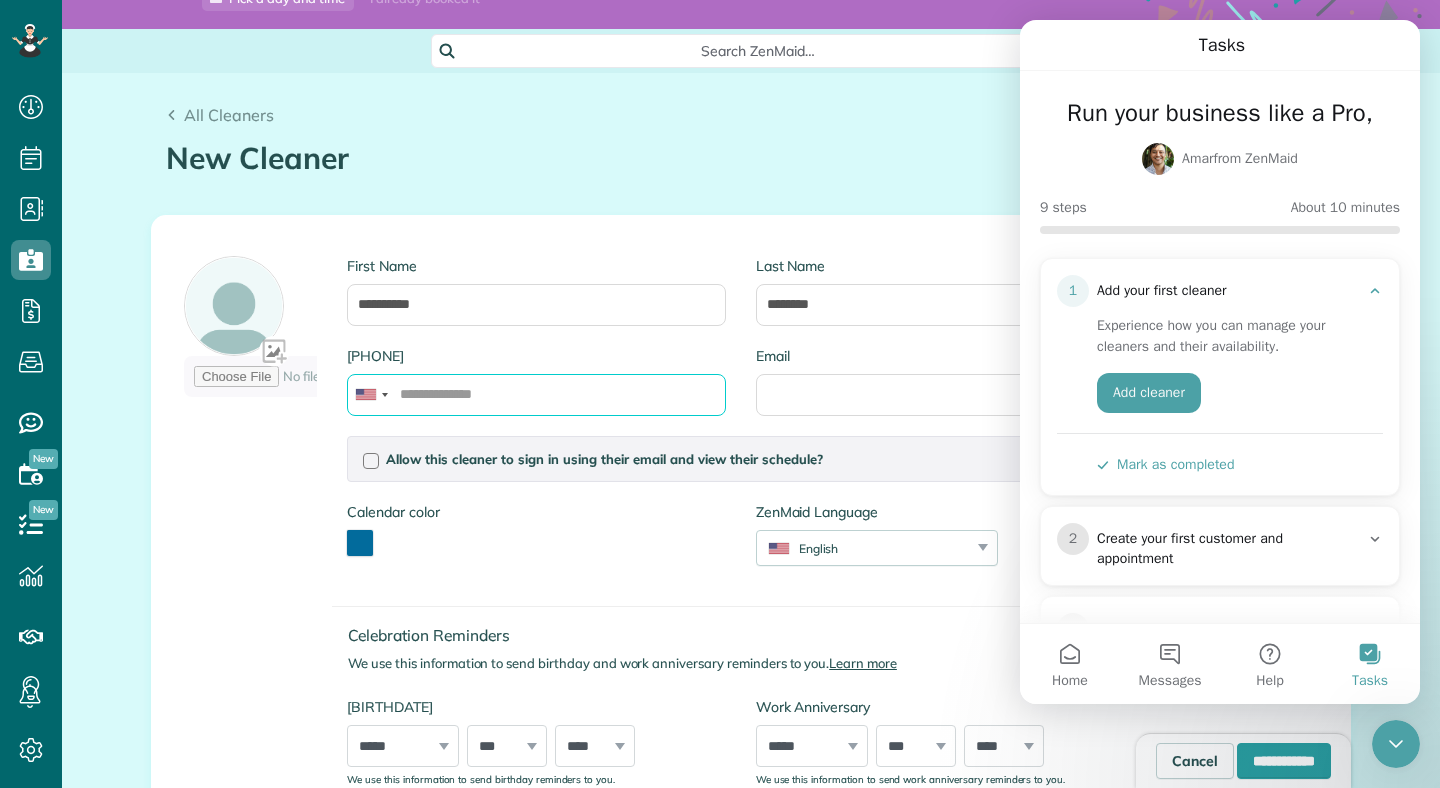 click on "Phone Number" at bounding box center (536, 395) 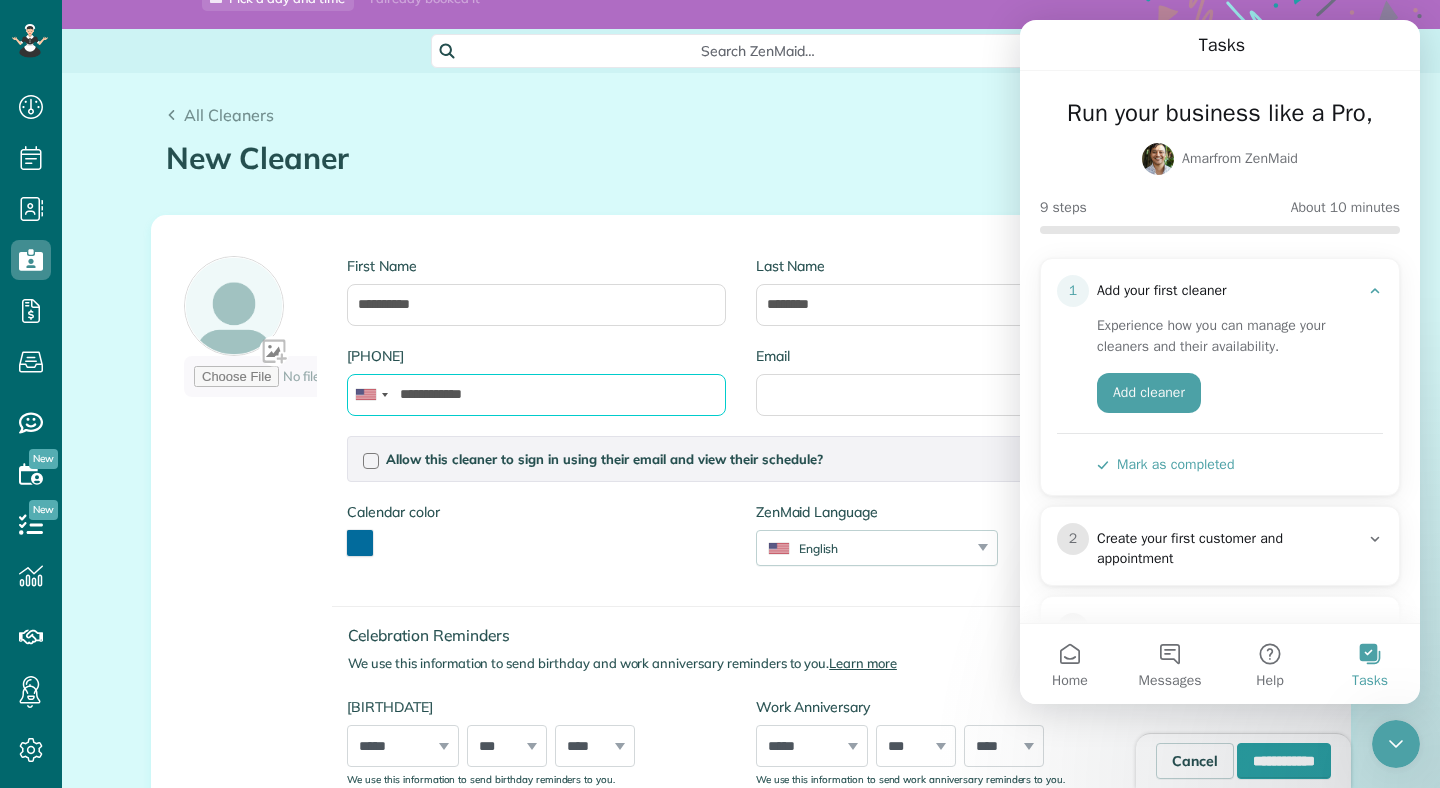 type on "**********" 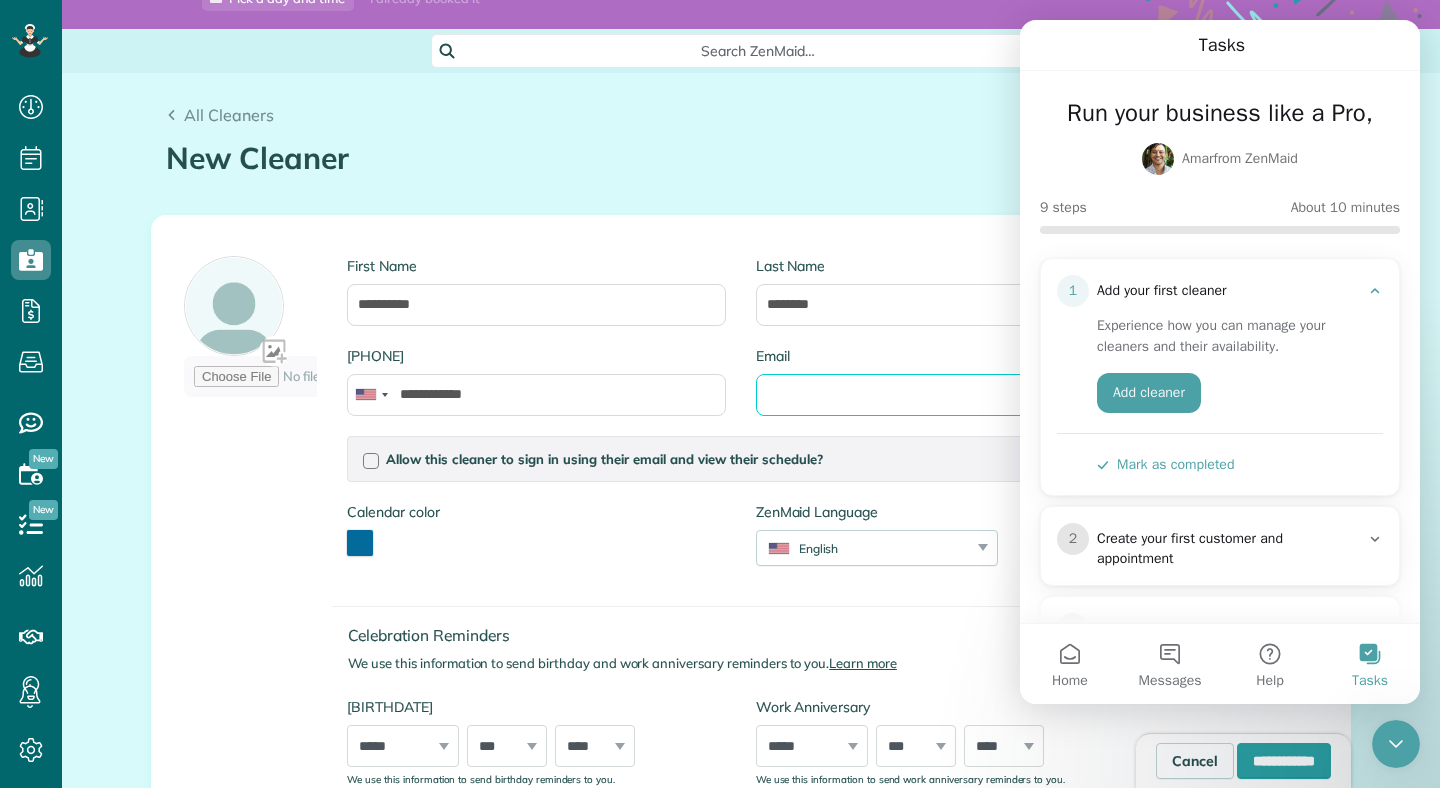 click on "Email" at bounding box center [945, 395] 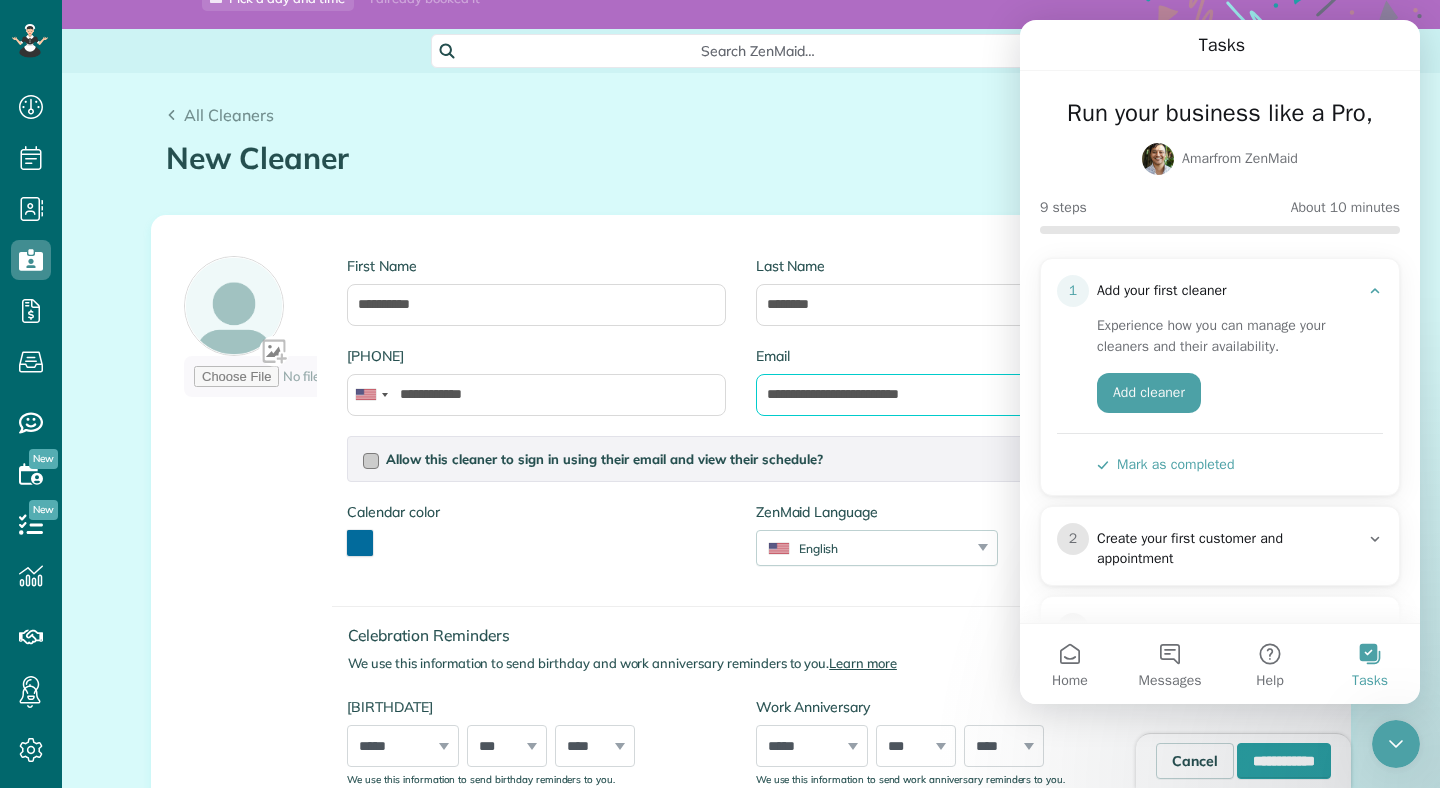 type on "**********" 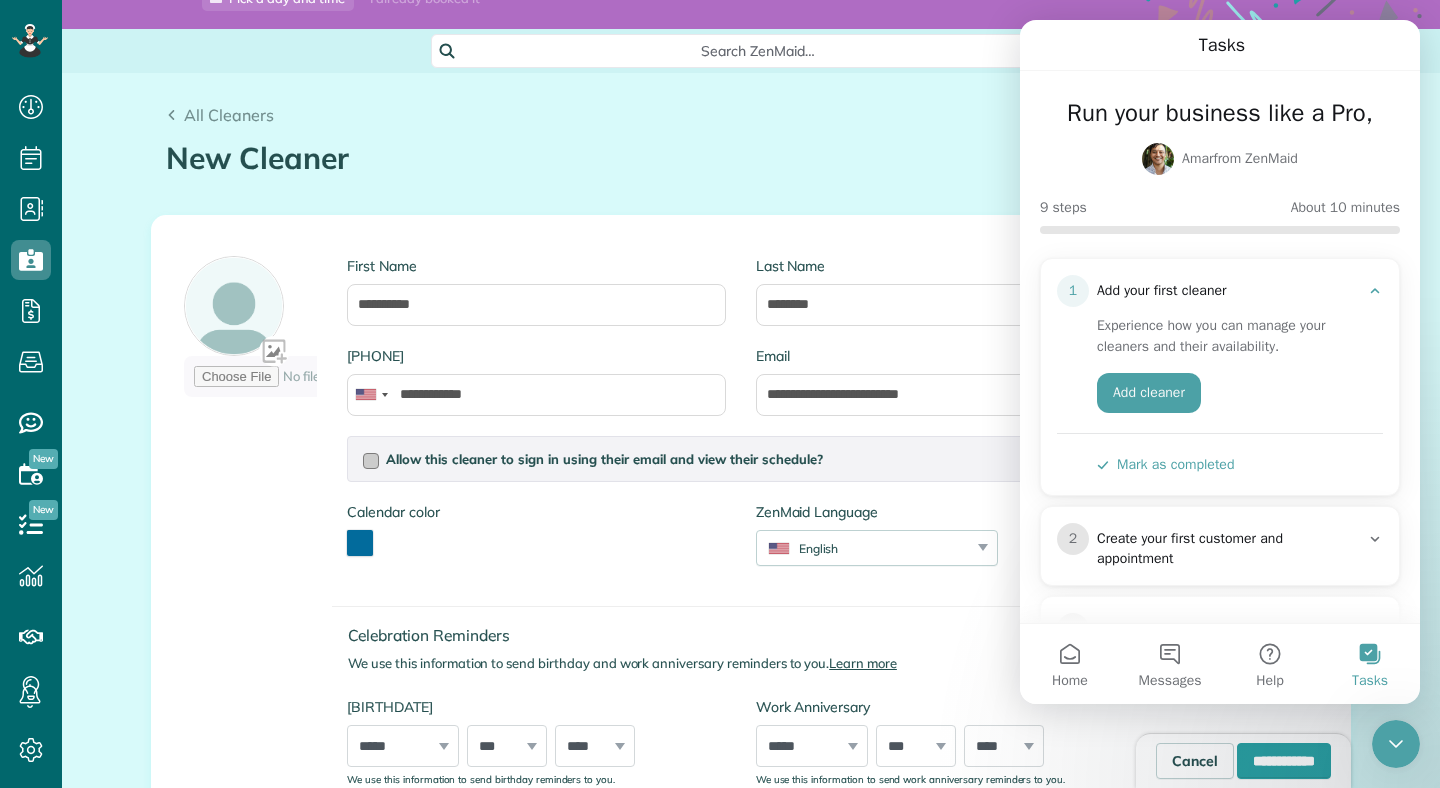 click at bounding box center [371, 461] 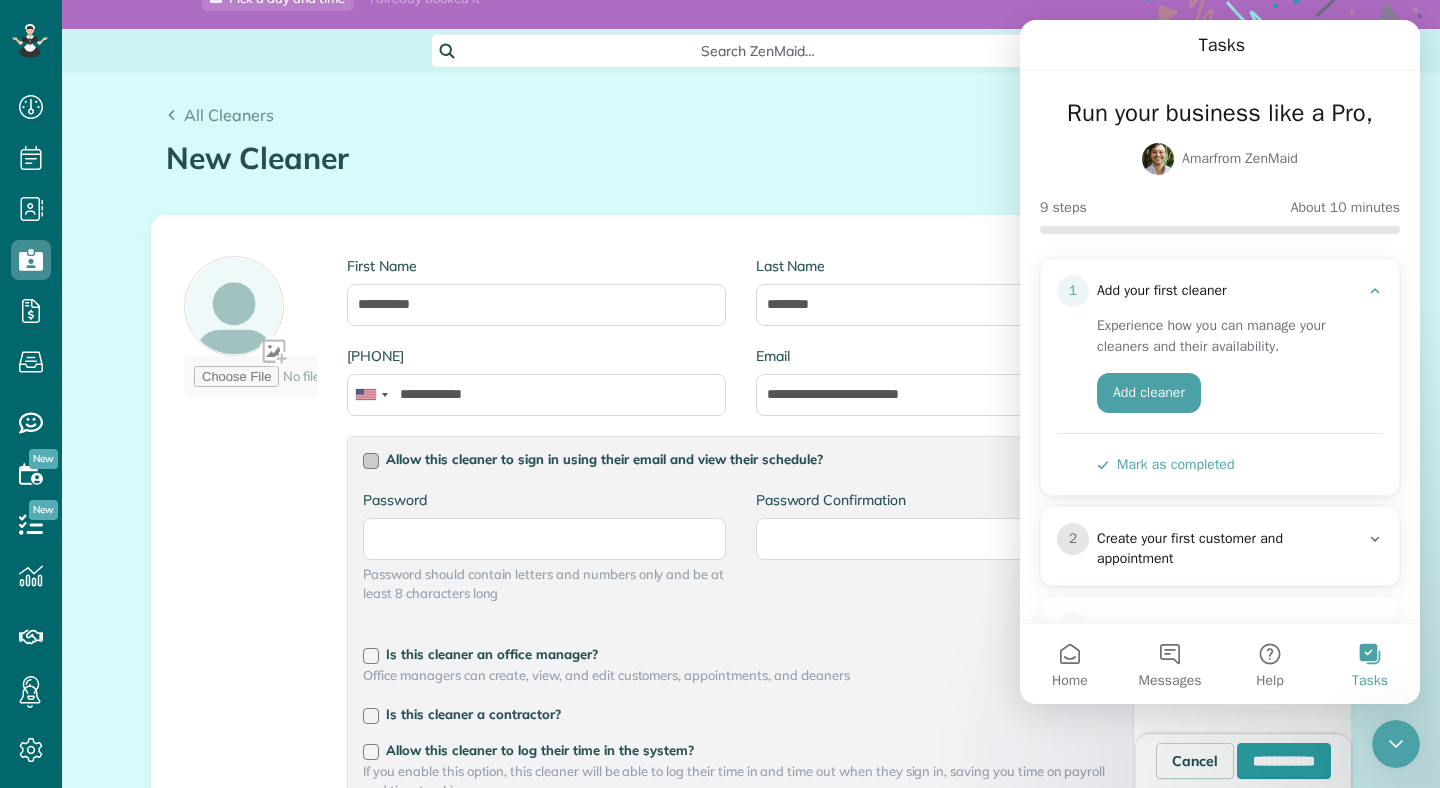 click at bounding box center (371, 461) 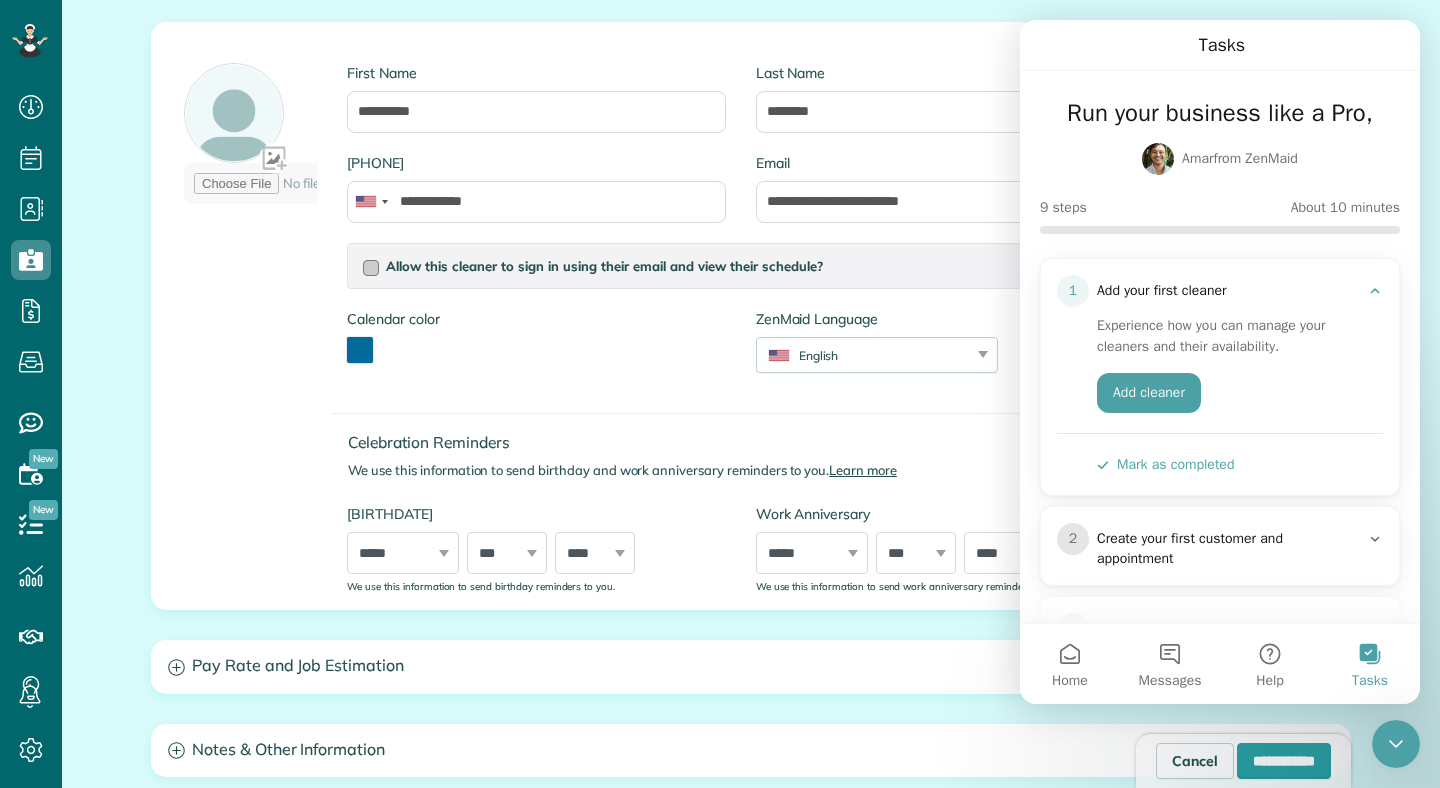 scroll, scrollTop: 286, scrollLeft: 0, axis: vertical 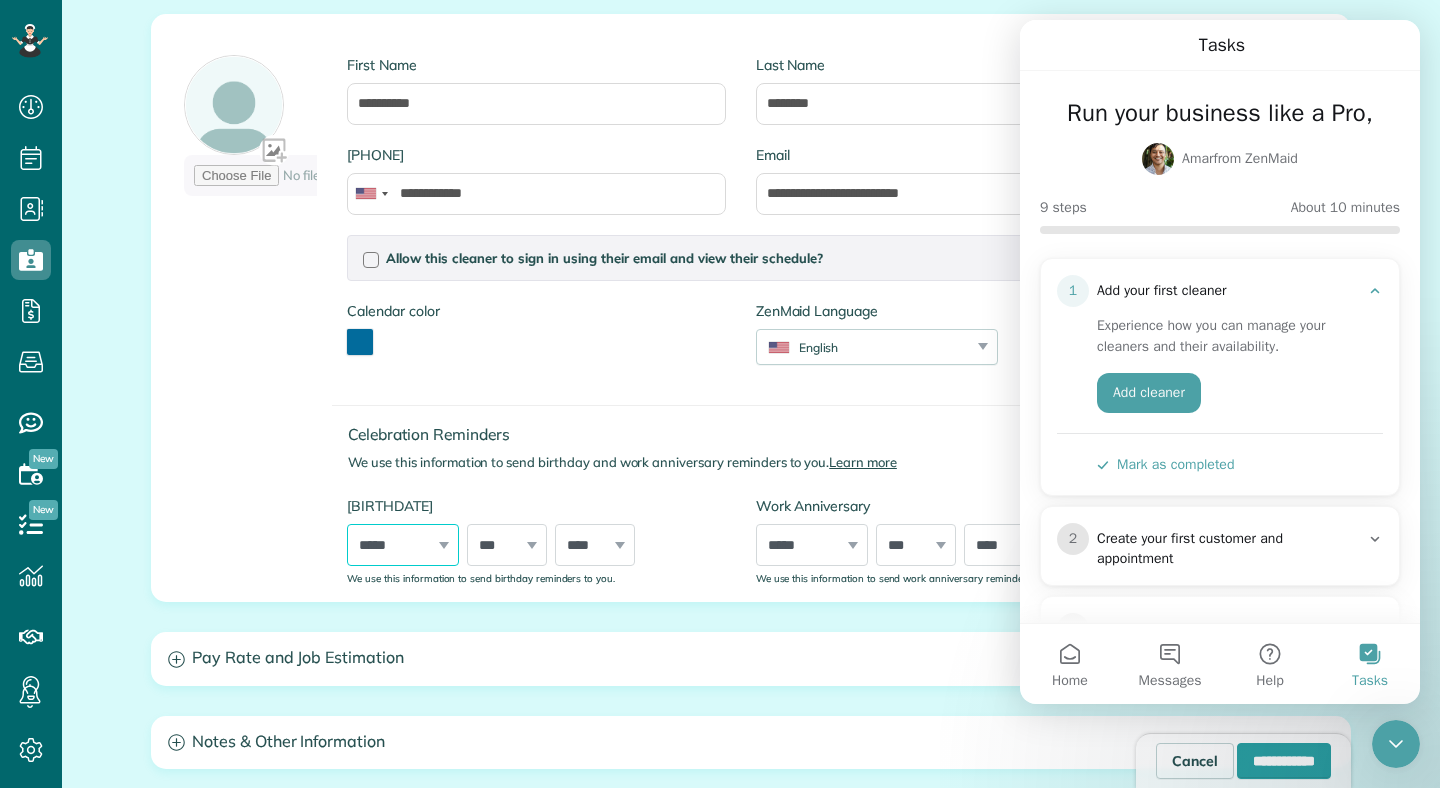 click on "*****
*******
********
*****
*****
***
****
****
******
*********
*******
********
********" at bounding box center (403, 545) 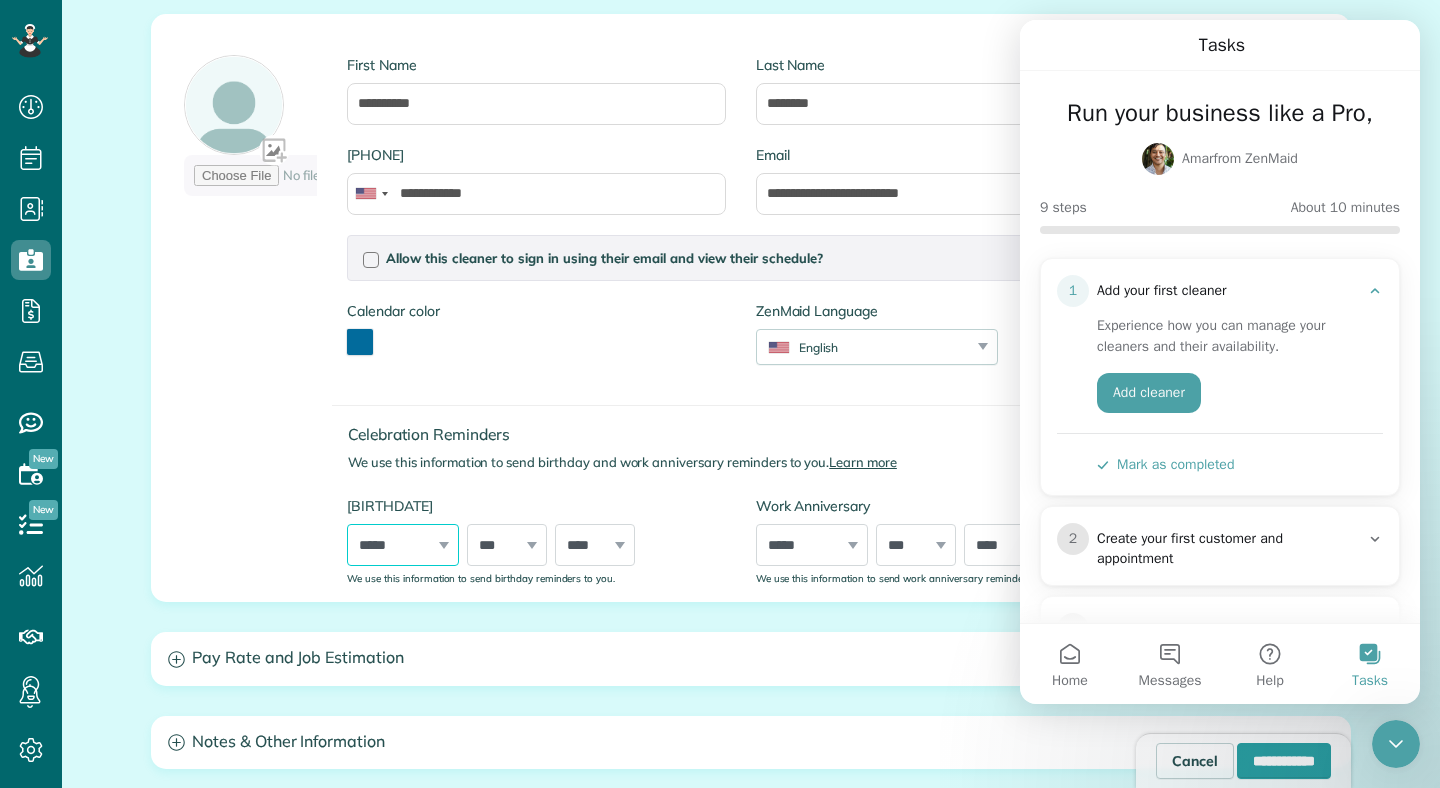 select on "*" 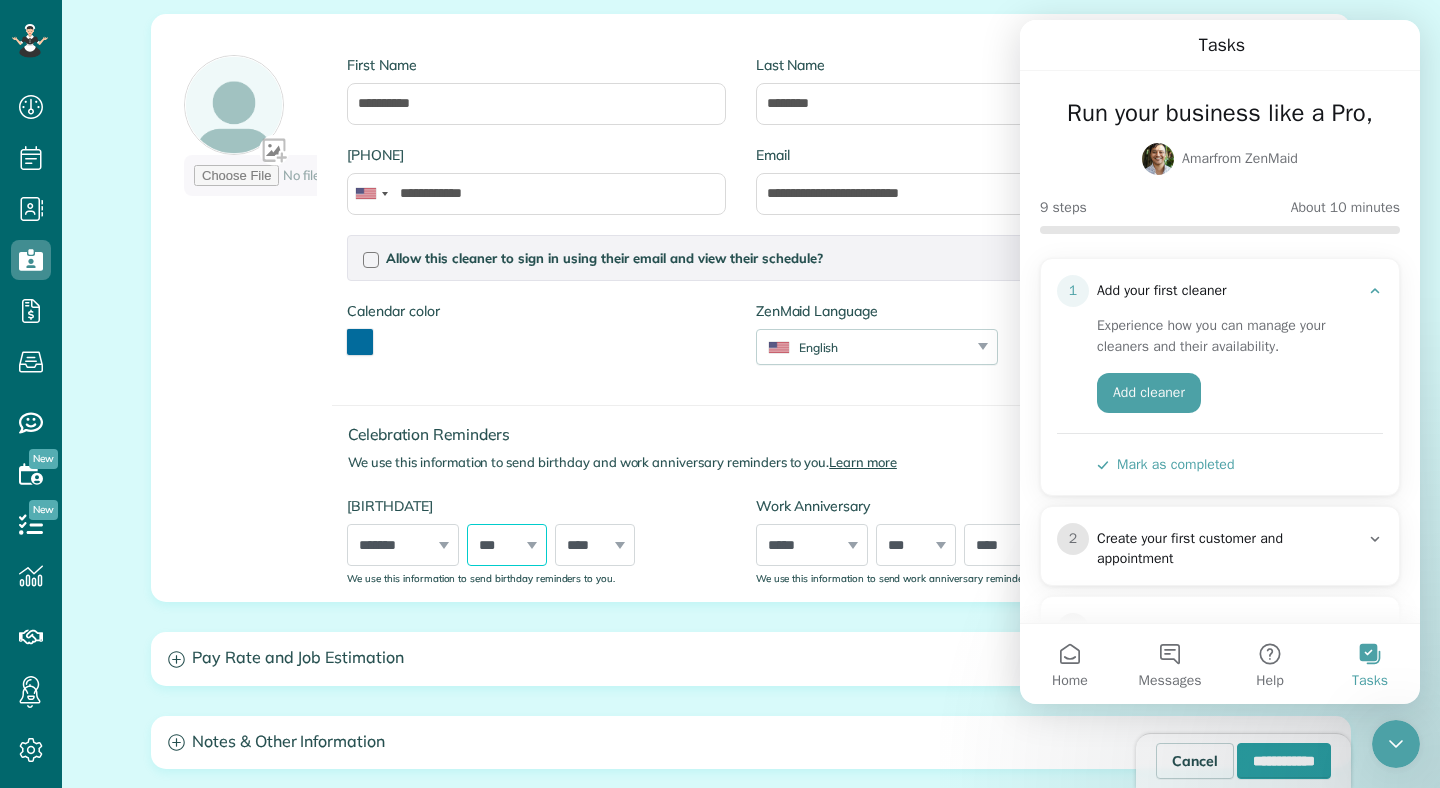 click on "***
*
*
*
*
*
*
*
*
*
**
**
**
**
**
**
**
**
**
**
**
**
**
**
**
**
**
**
**
**
**
**" at bounding box center [507, 545] 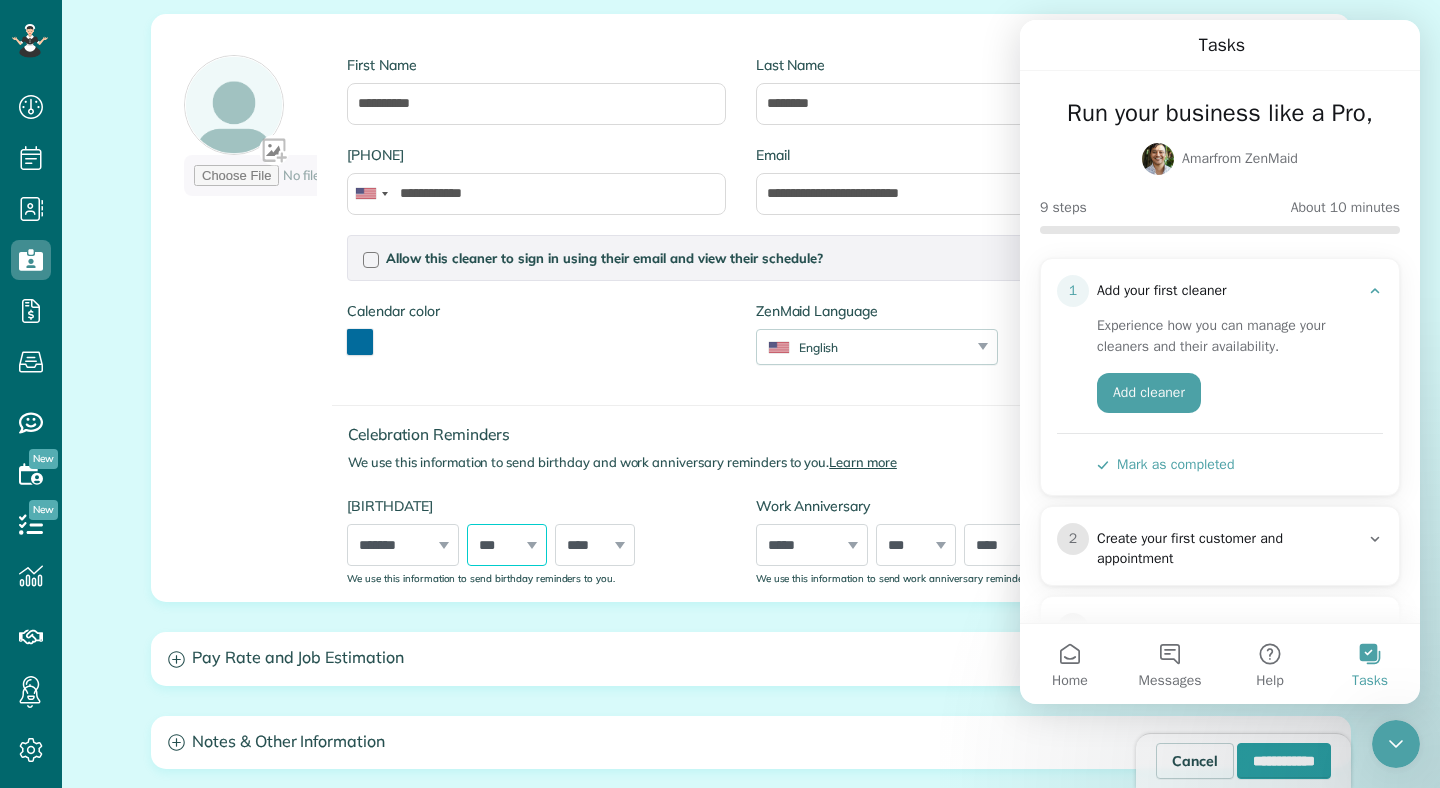 select on "**" 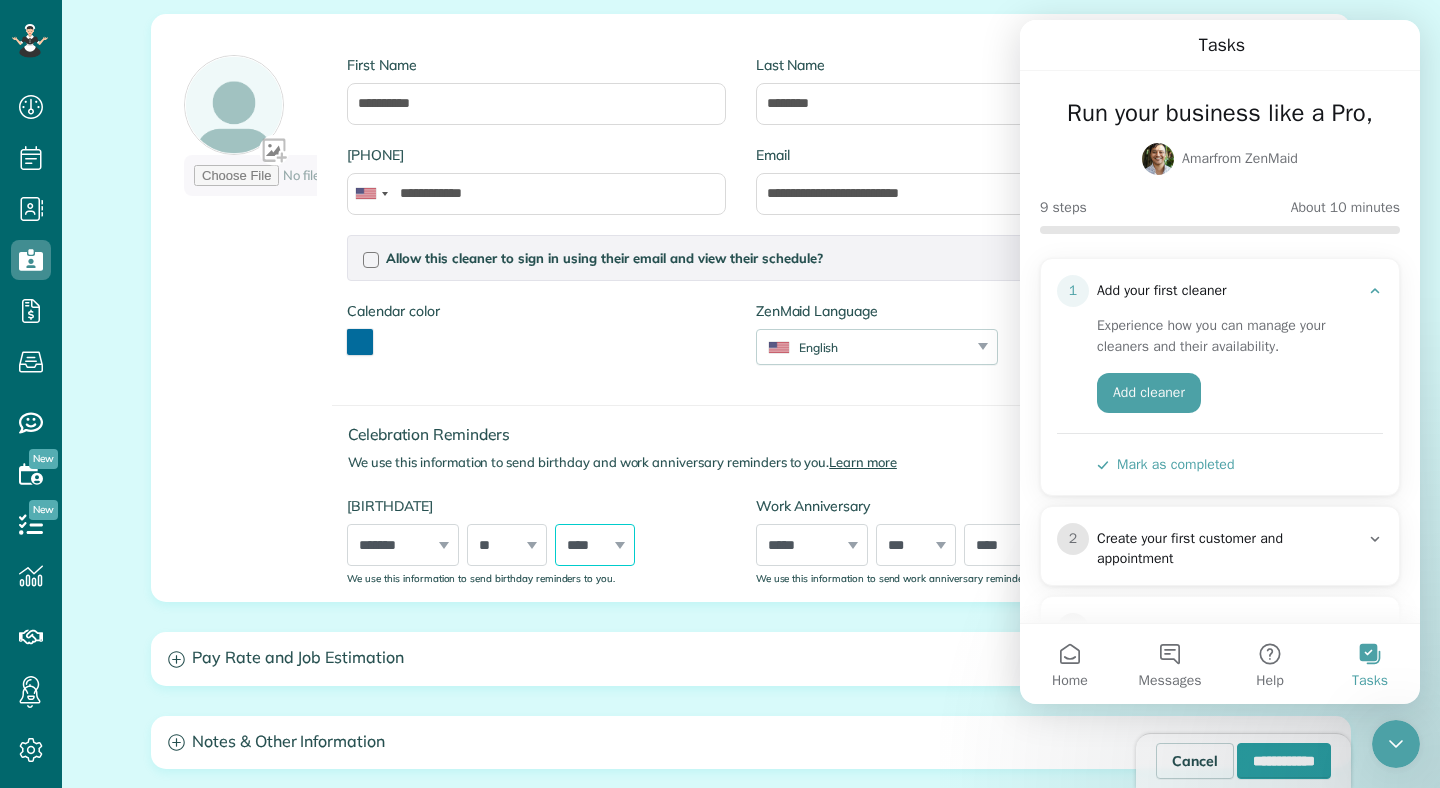 click on "****
****
****
****
****
****
****
****
****
****
****
****
****
****
****
****
****
****
****
****
****
****
****
****
****
****
****
****
****
****
****
****
****
****
****
****
****
****
****
****
****
****
****
****
****
****
****
****
****
****
****
****
****
****
****
****
****
****
****
****
****
****
****
****
****
****
****
****
****
****
****
****
****
****
****
****
****
****
****
****" at bounding box center (595, 545) 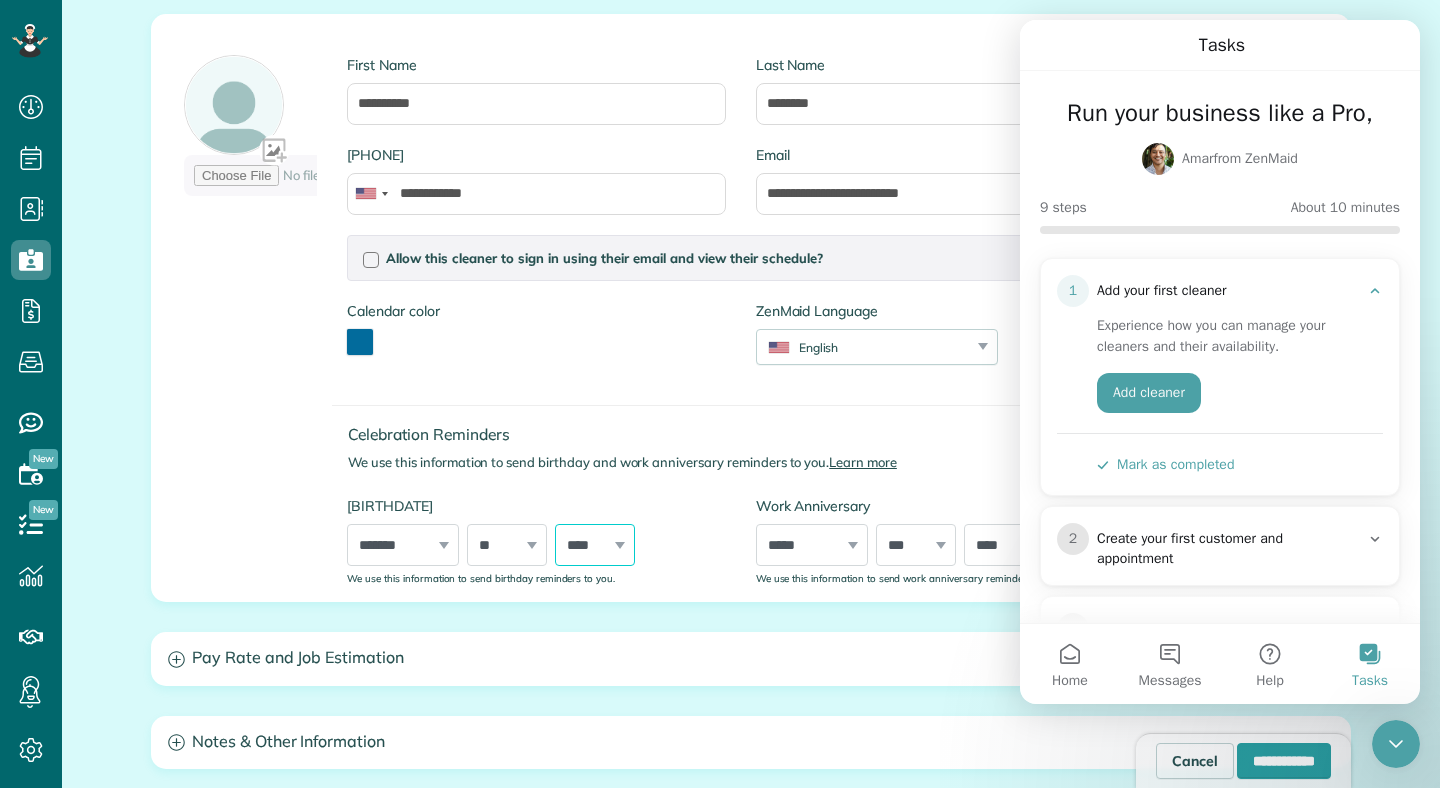 select on "****" 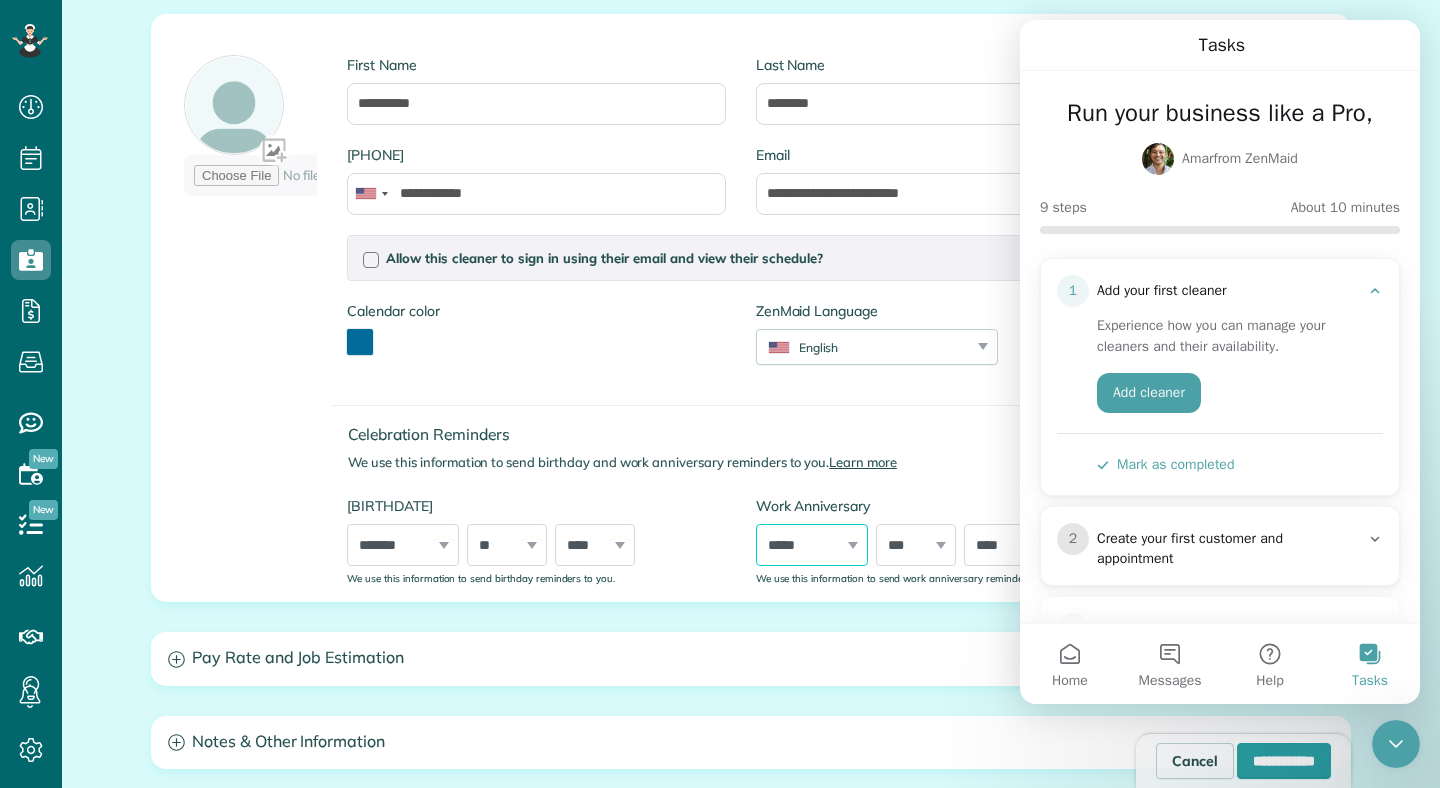 click on "*****
*******
********
*****
*****
***
****
****
******
*********
*******
********
********" at bounding box center [812, 545] 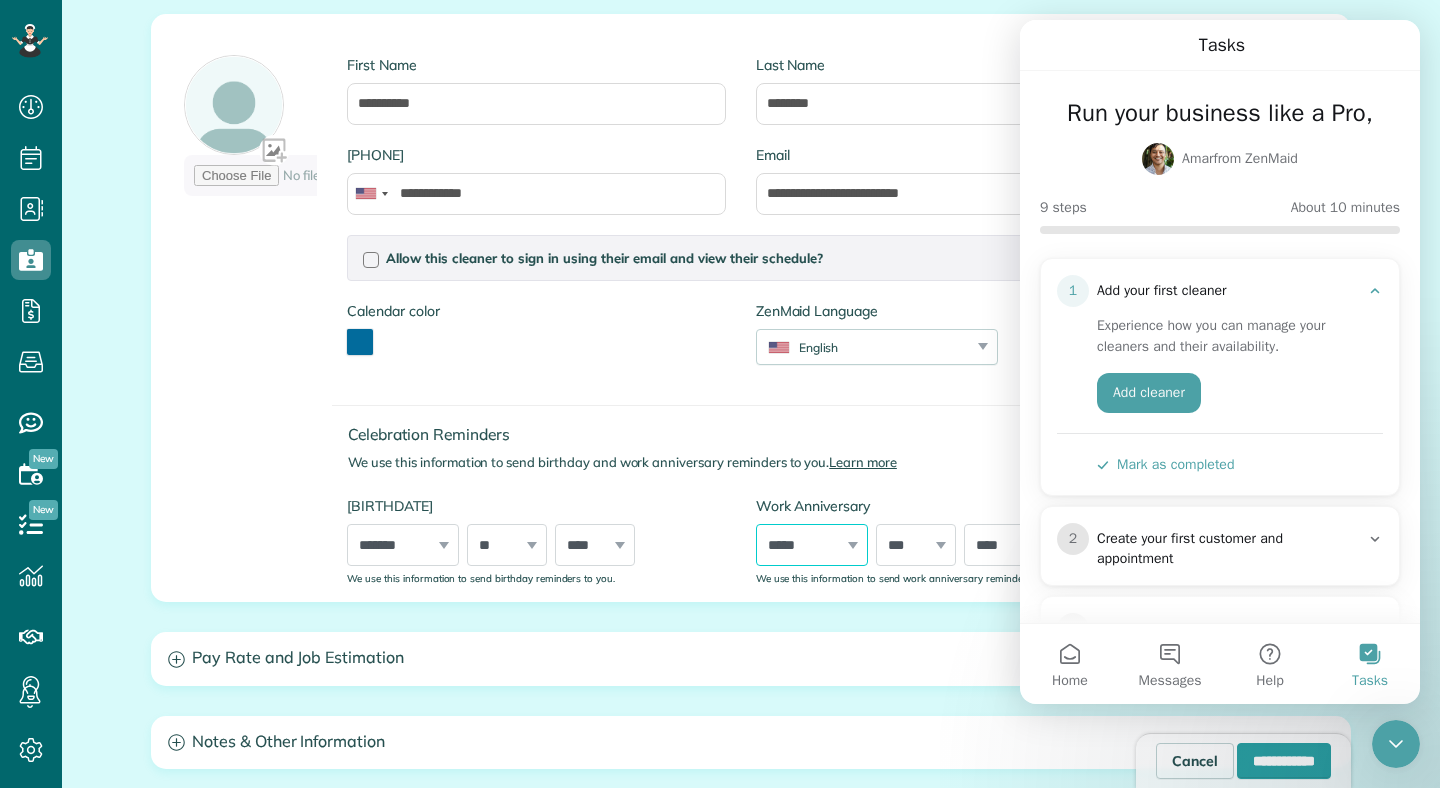 select on "*" 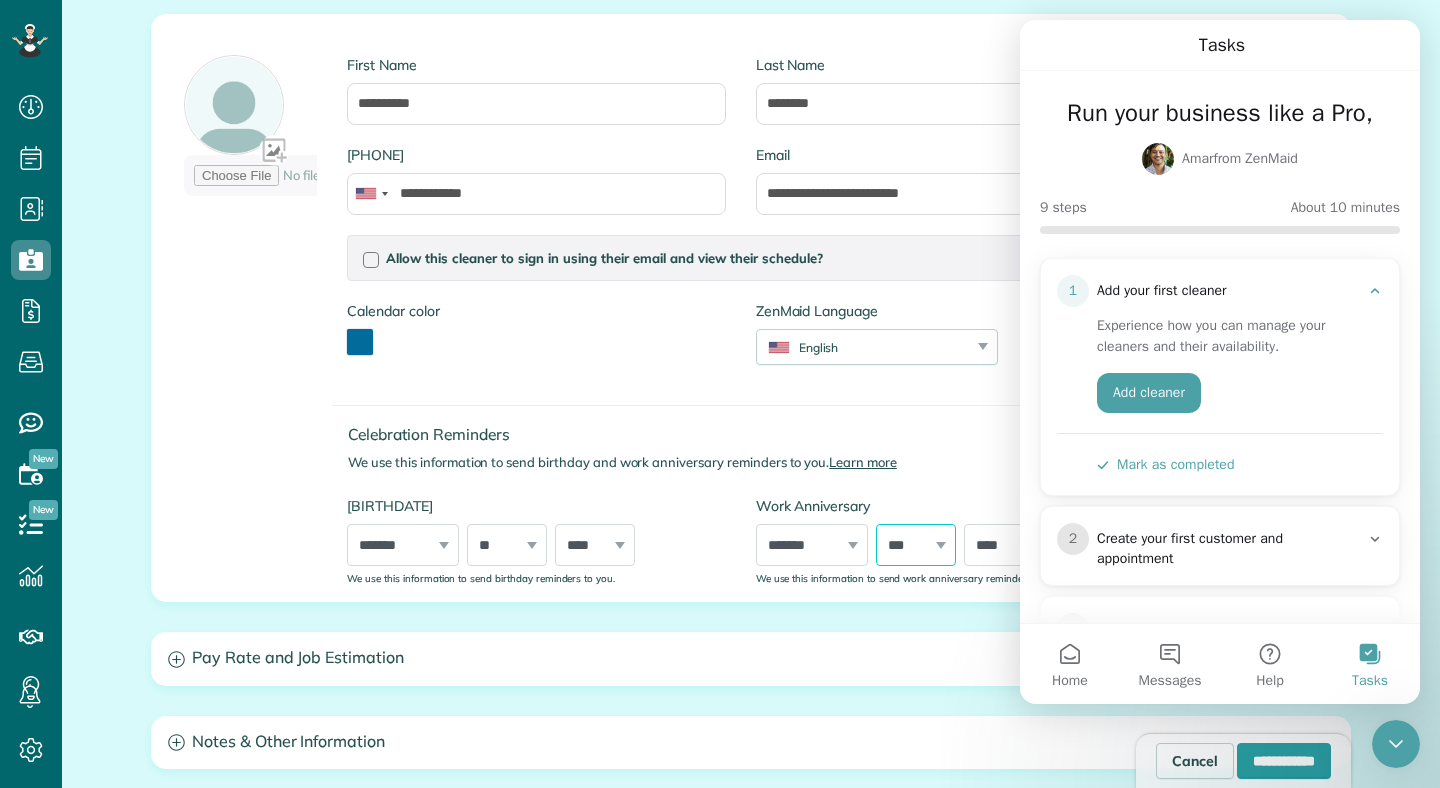 click on "***
*
*
*
*
*
*
*
*
*
**
**
**
**
**
**
**
**
**
**
**
**
**
**
**
**
**
**
**
**
**
**" at bounding box center [916, 545] 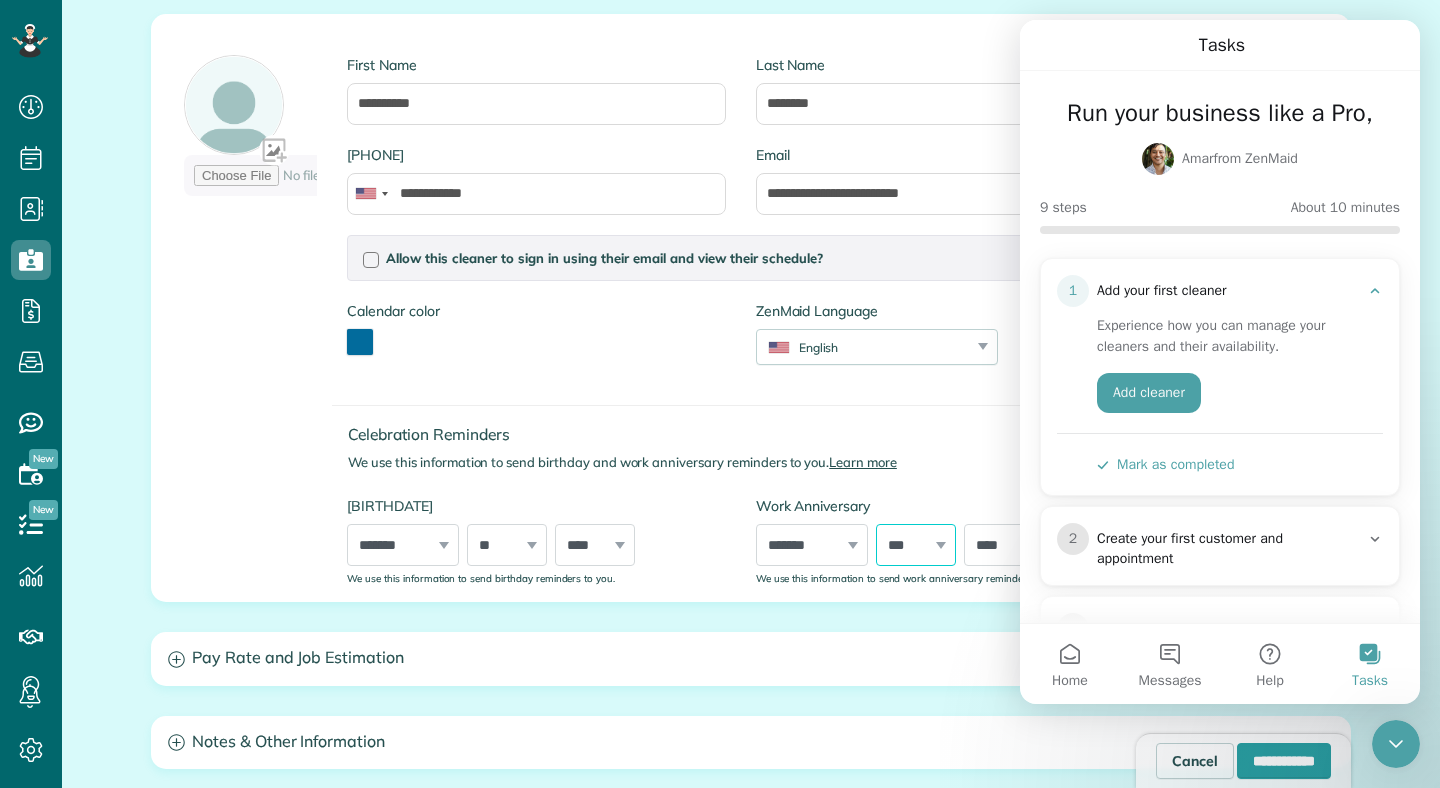 select on "*" 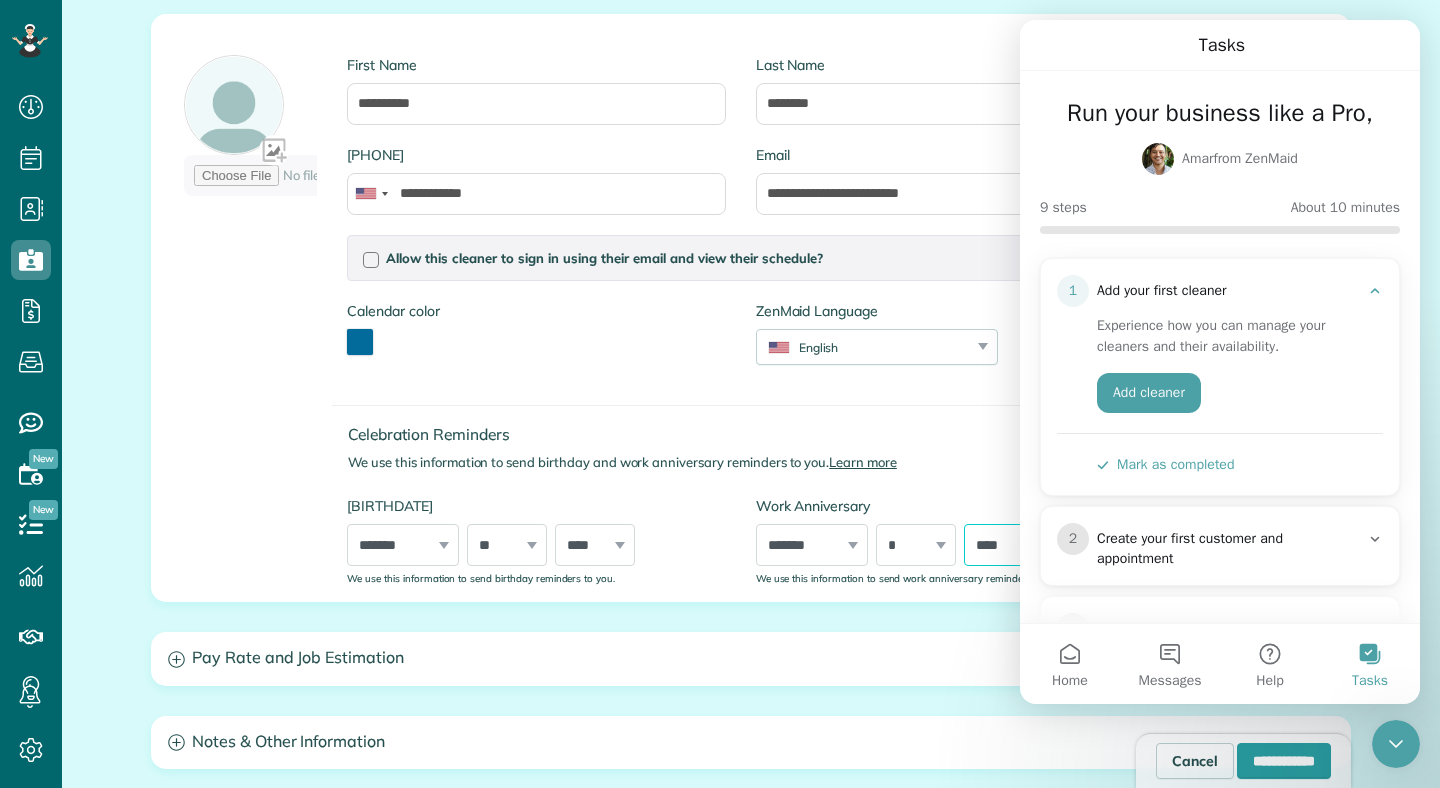 click on "****
****
****
****
****
****
****
****
****
****
****
****
****
****
****
****
****
****
****
****
****
****
****
****
****
****
****
****
****
****
****
****
****
****
****
****
****
****
****
****
****
****
****
****
****
****
****
****
****
****
****
****
****" at bounding box center (1004, 545) 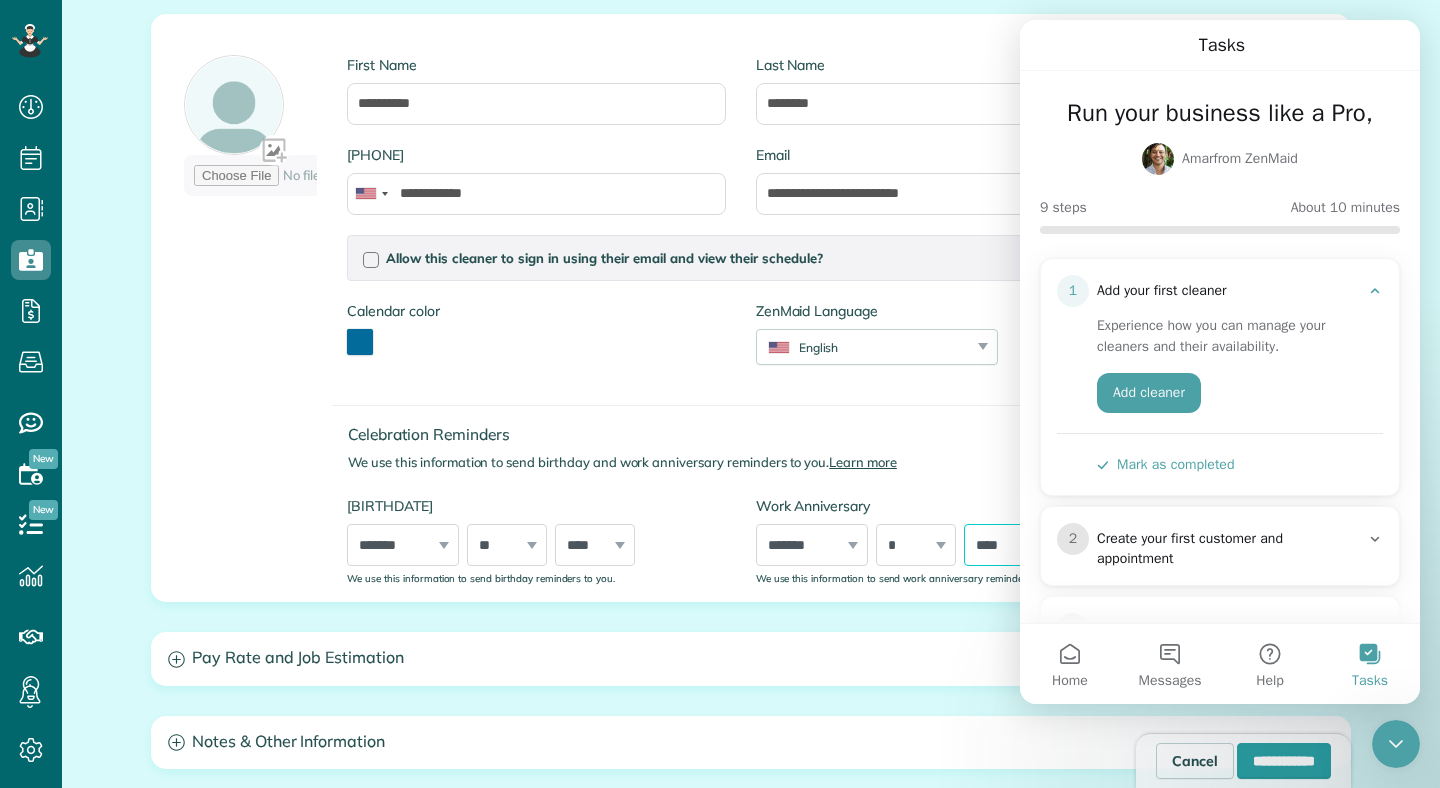 select on "****" 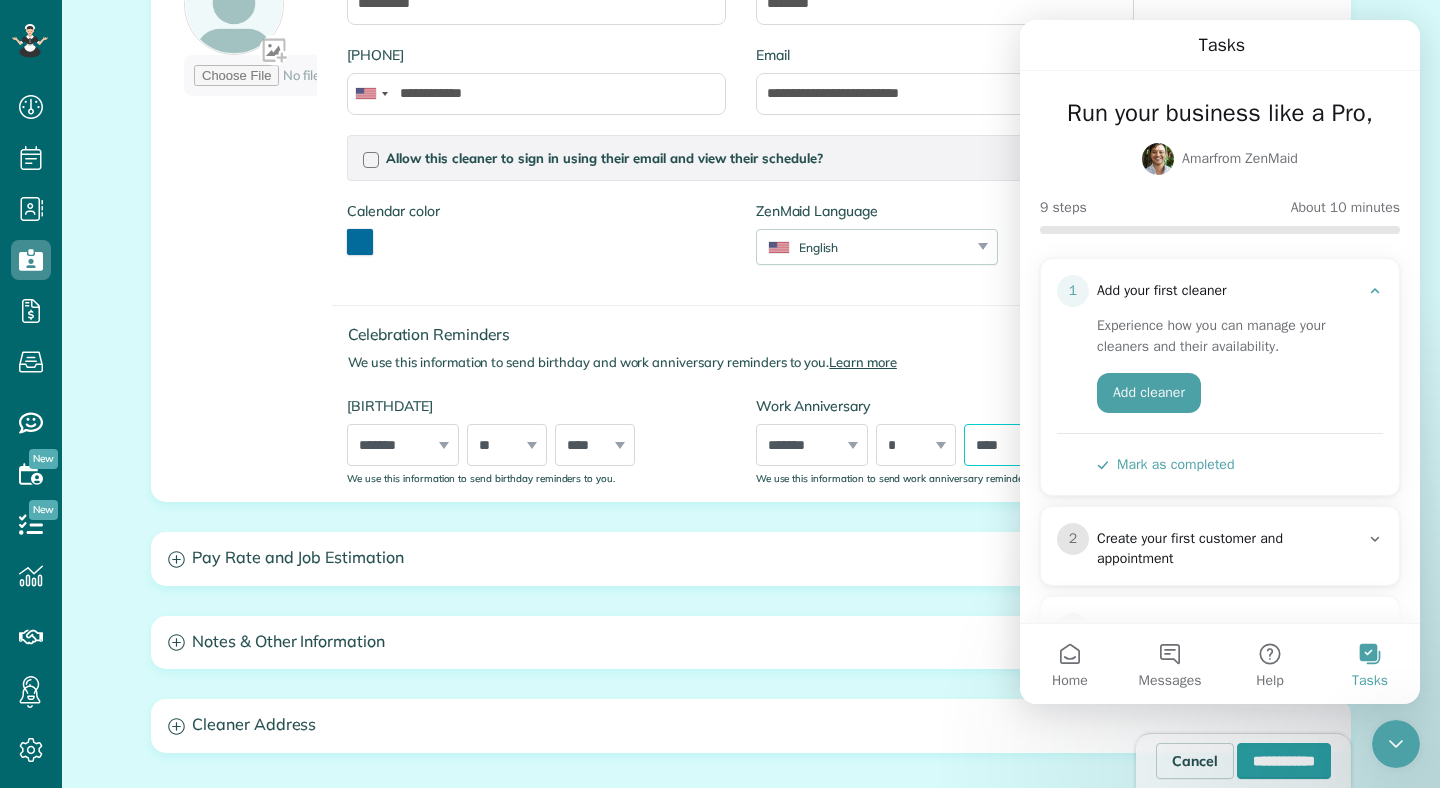scroll, scrollTop: 387, scrollLeft: 0, axis: vertical 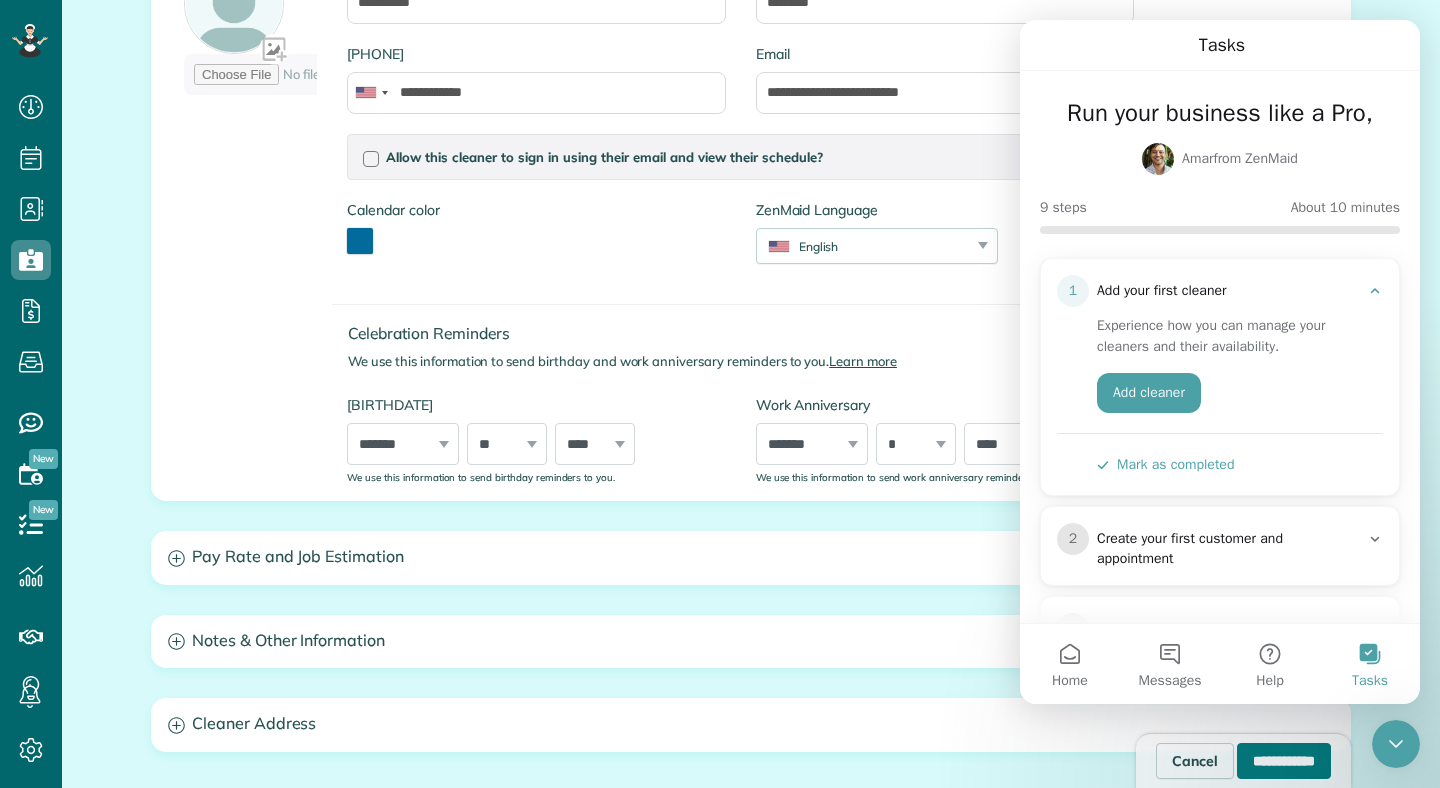 click on "**********" at bounding box center [1284, 761] 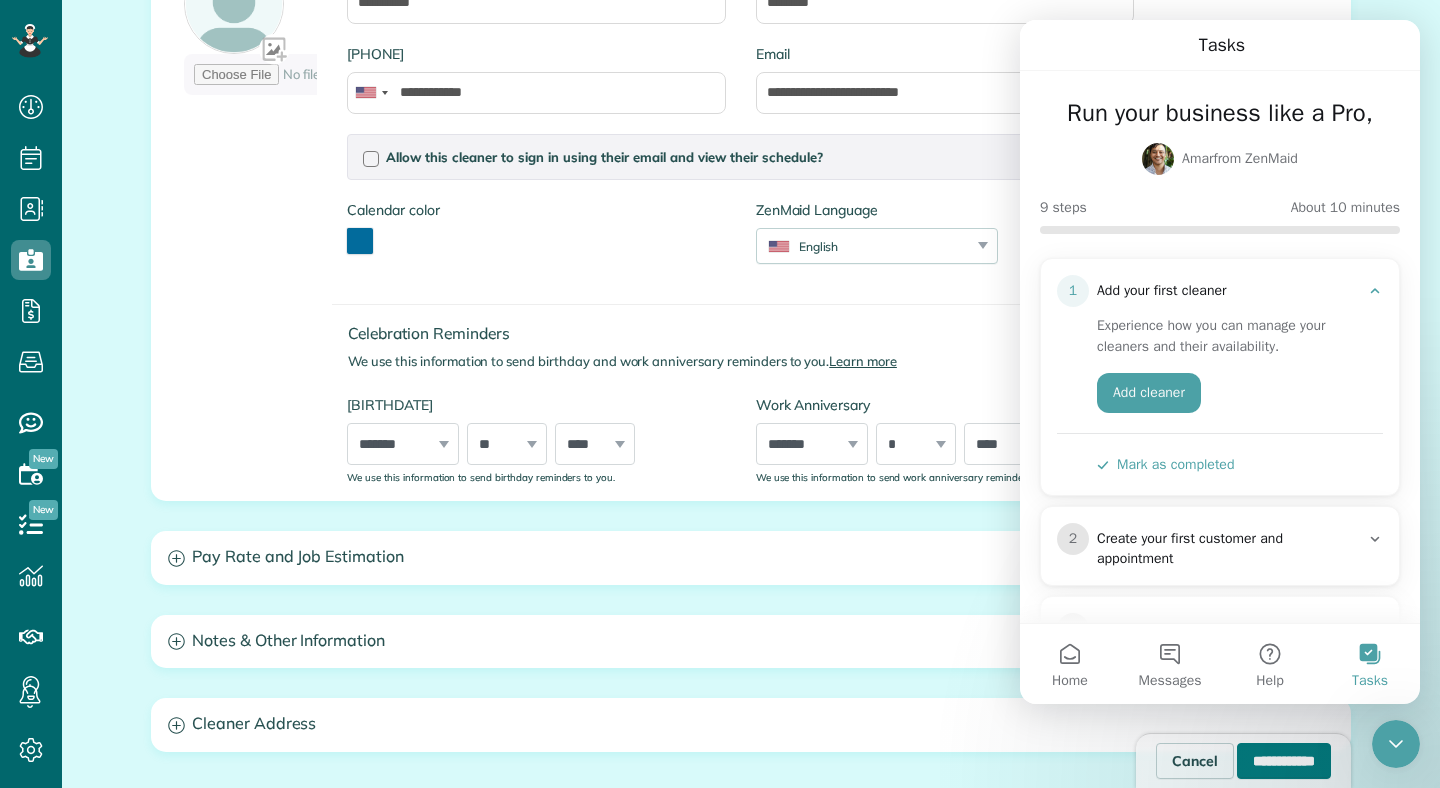 type on "**********" 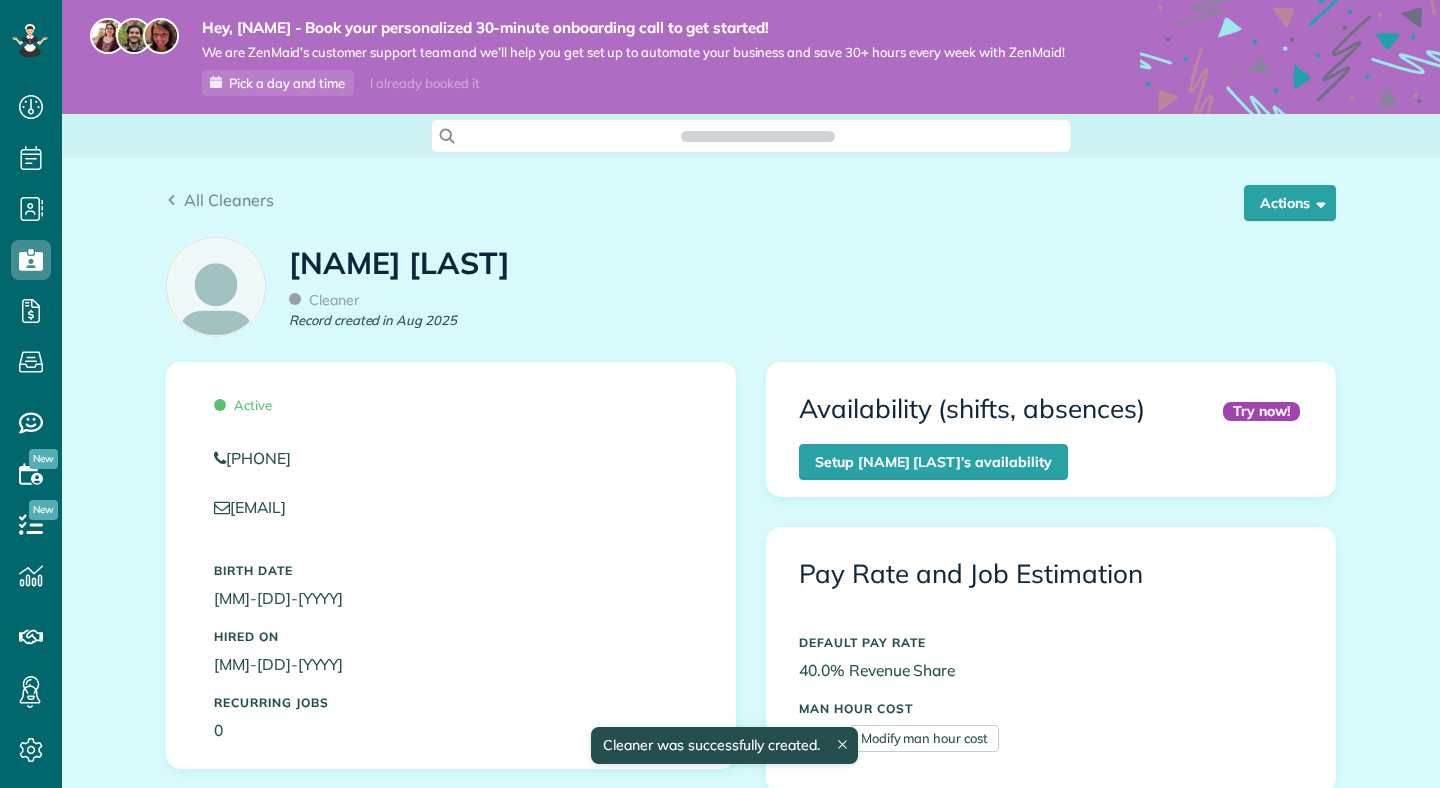 scroll, scrollTop: 0, scrollLeft: 0, axis: both 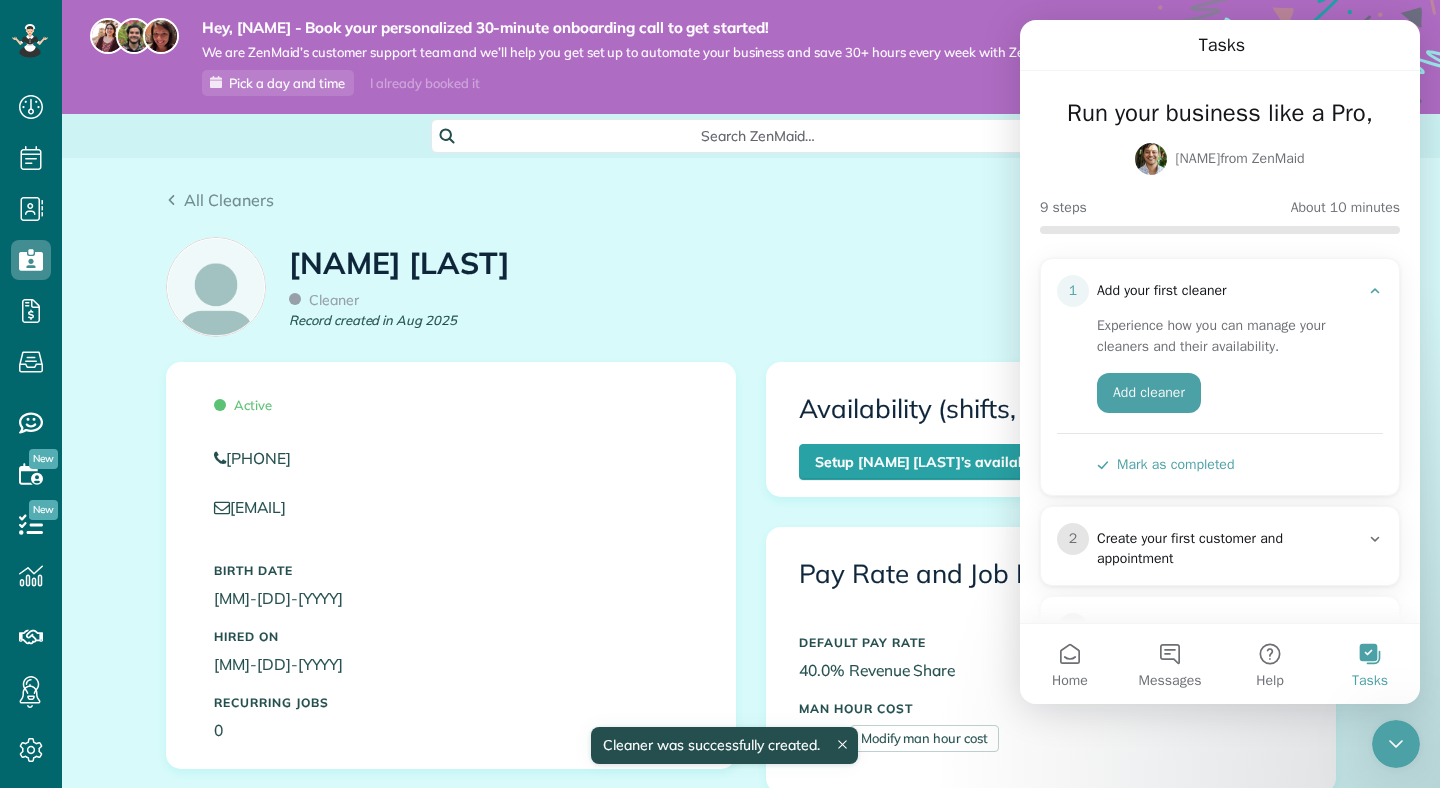 click on "Mark as completed" at bounding box center (1165, 464) 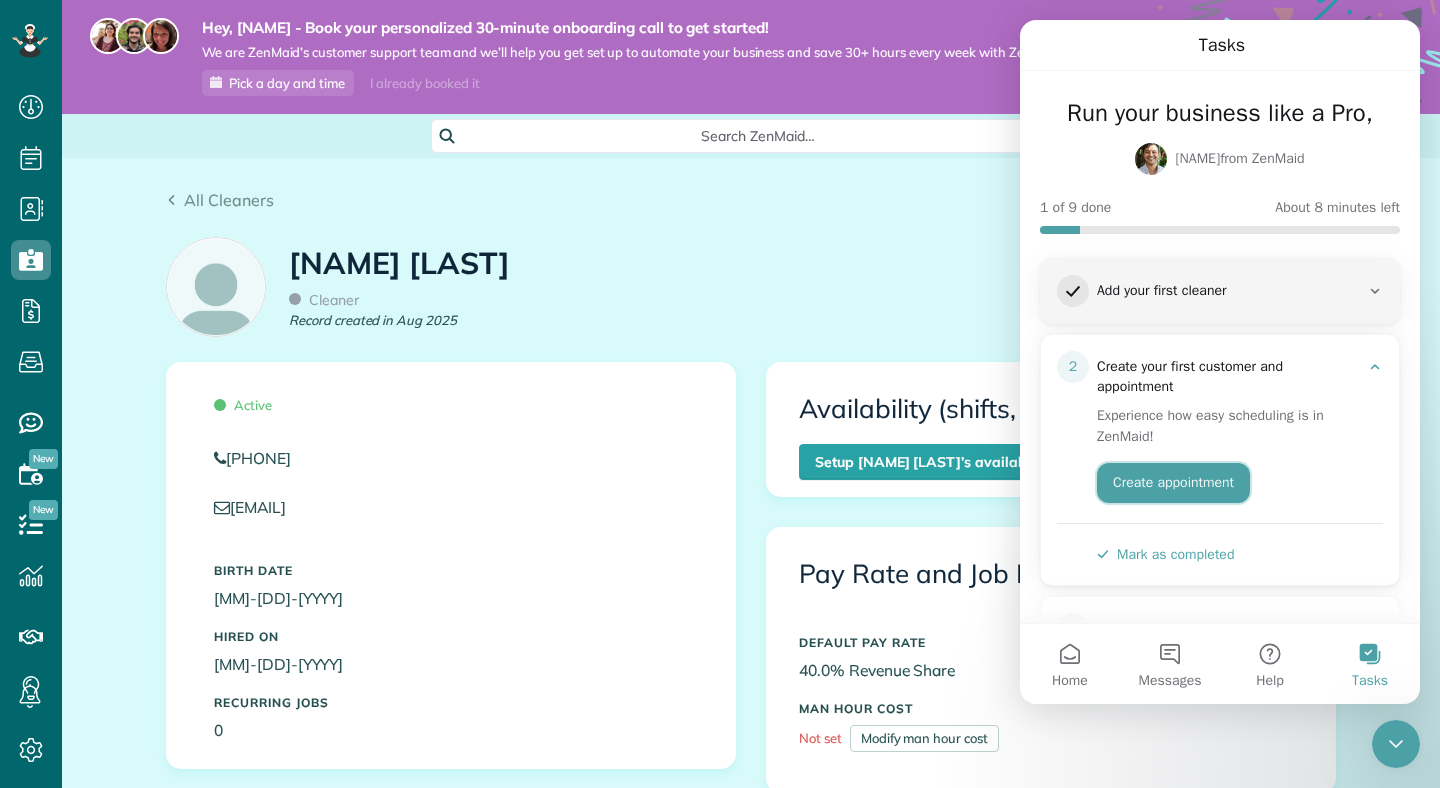 click on "Create appointment" at bounding box center [1173, 483] 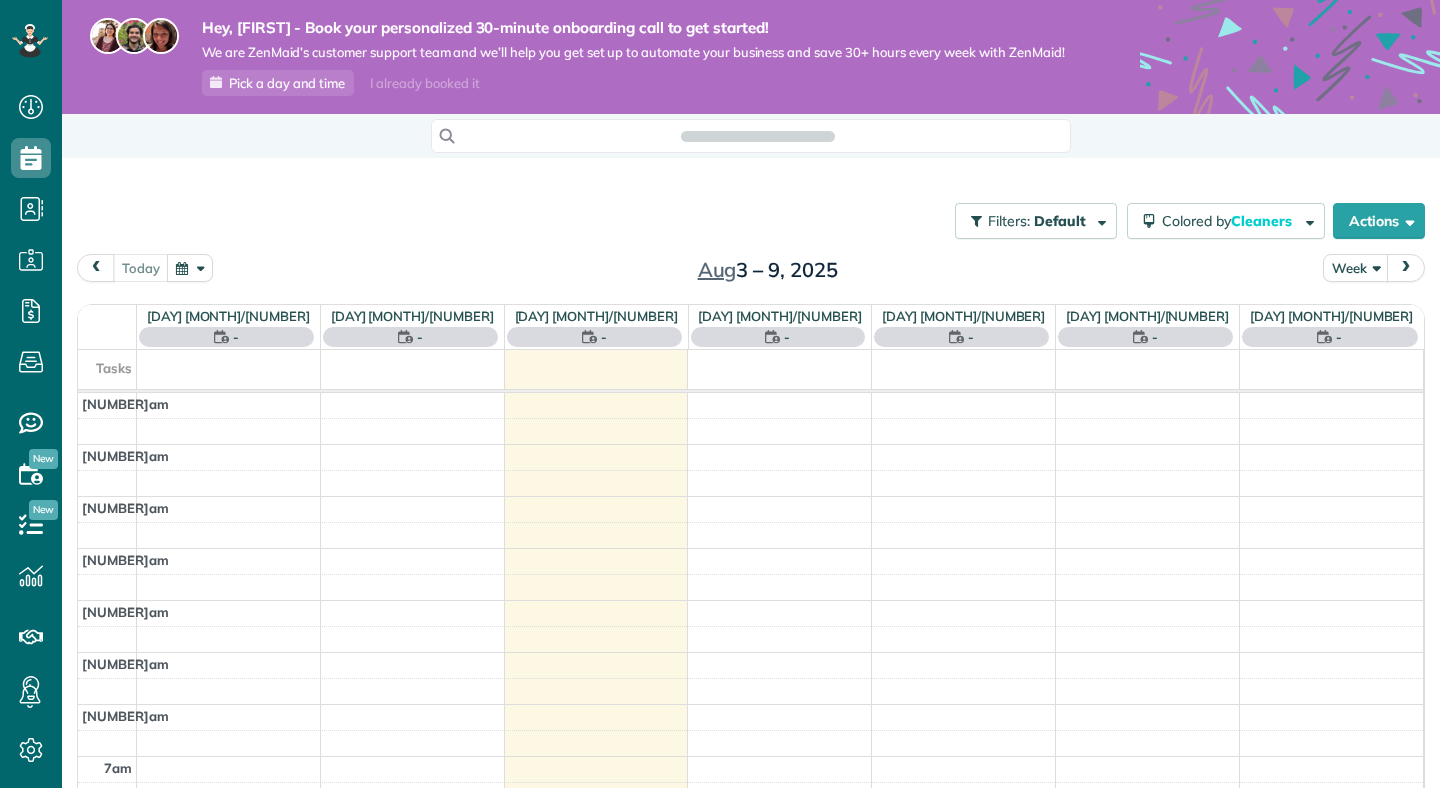 scroll, scrollTop: 0, scrollLeft: 0, axis: both 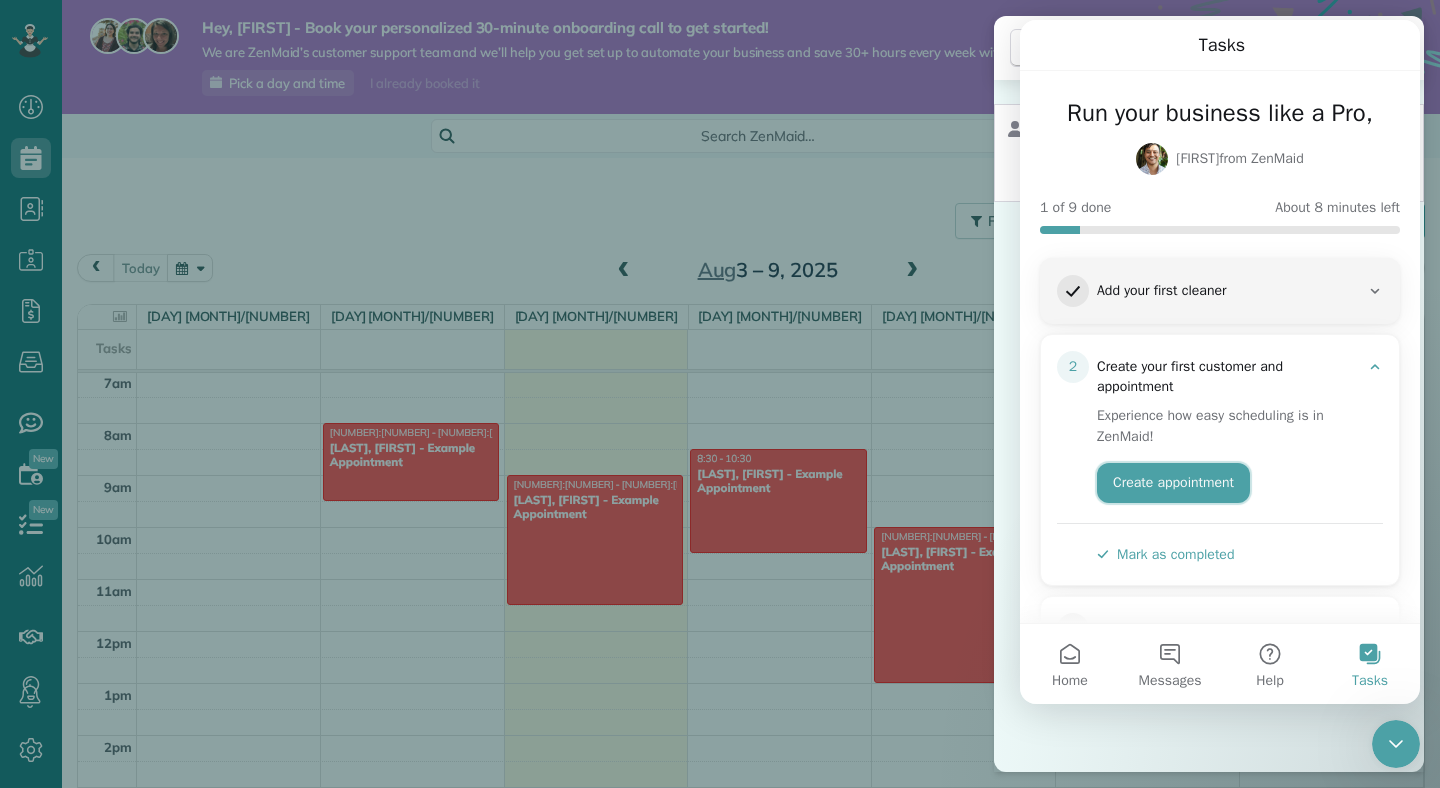 click on "Create appointment" at bounding box center (1173, 483) 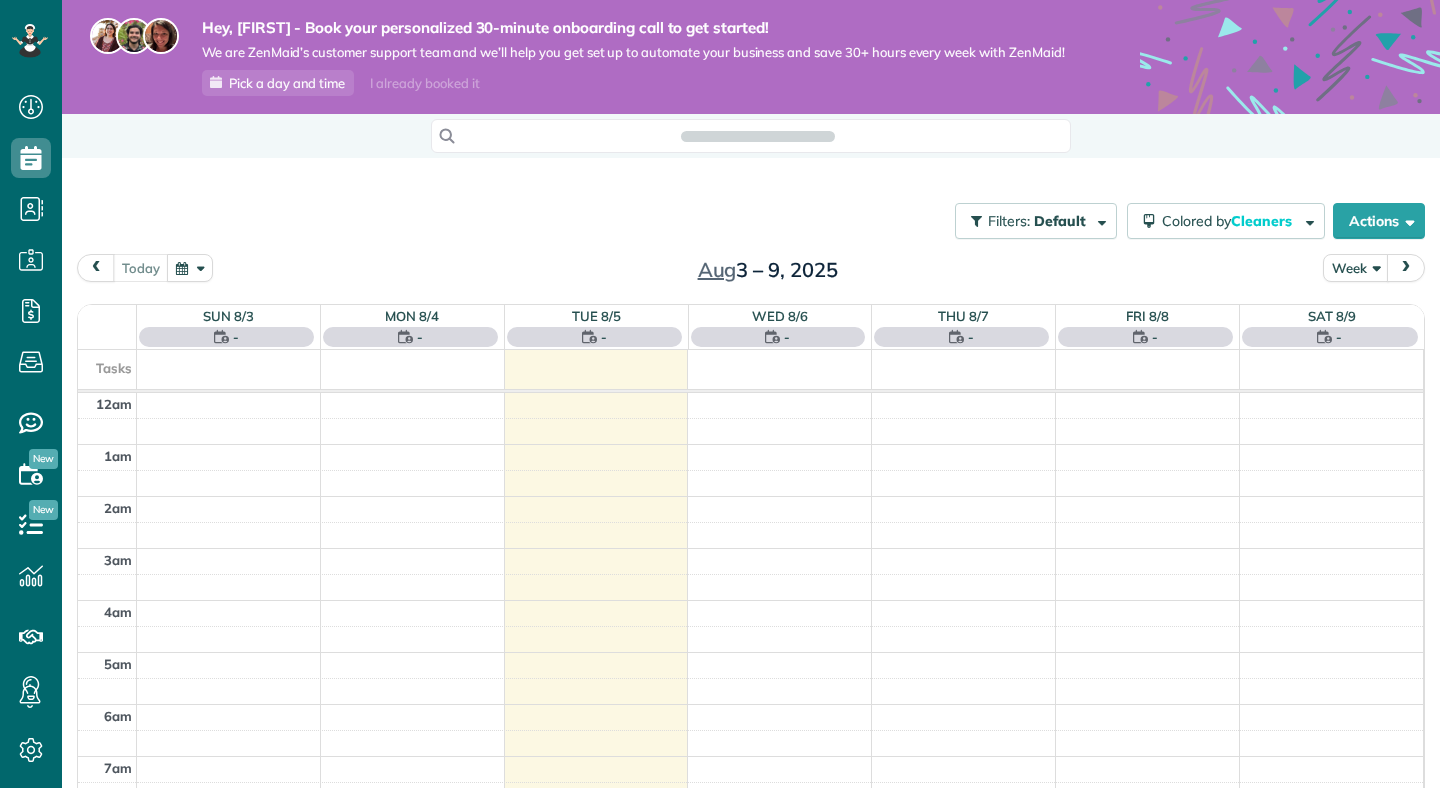 scroll, scrollTop: 0, scrollLeft: 0, axis: both 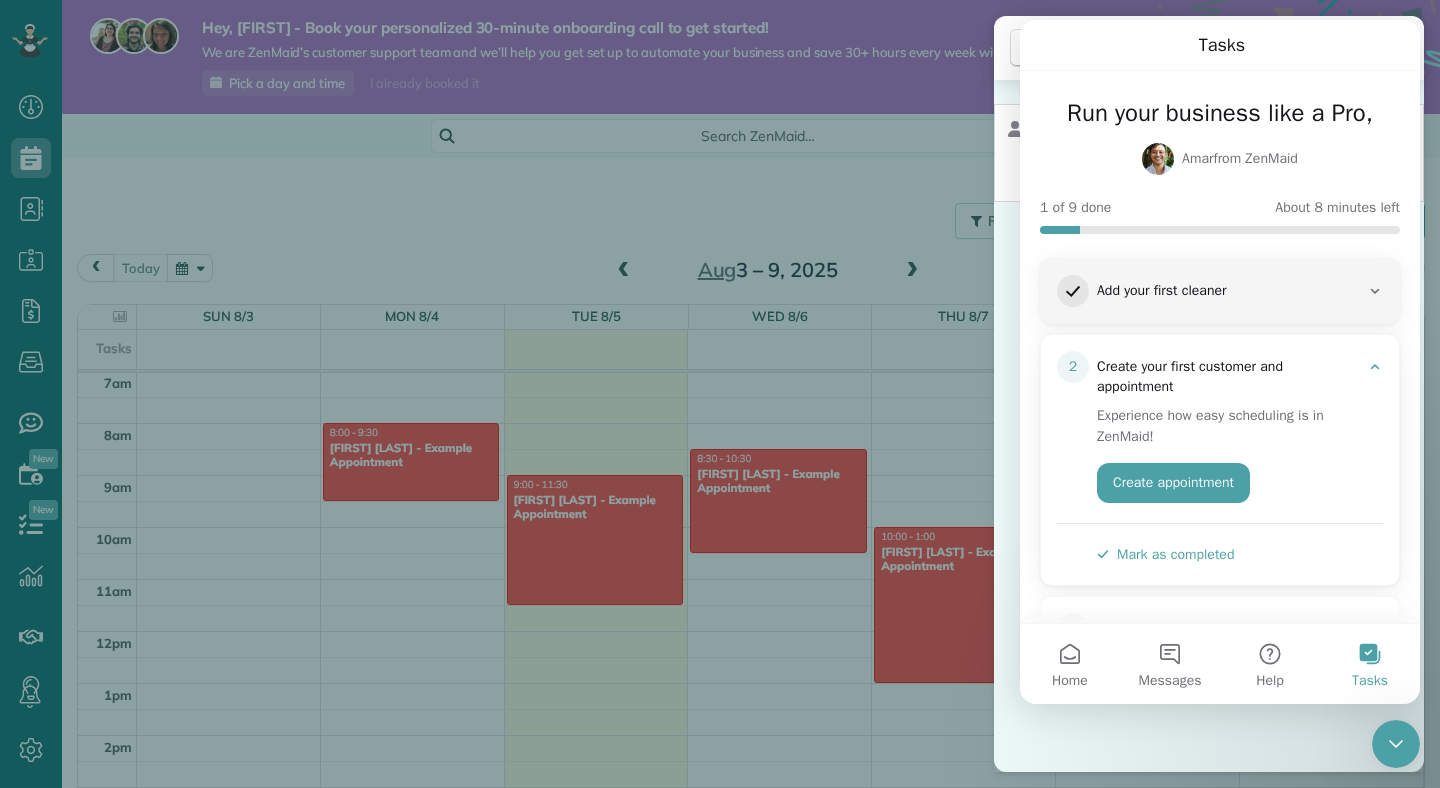 click on "Select a contact Add new" at bounding box center (1209, 426) 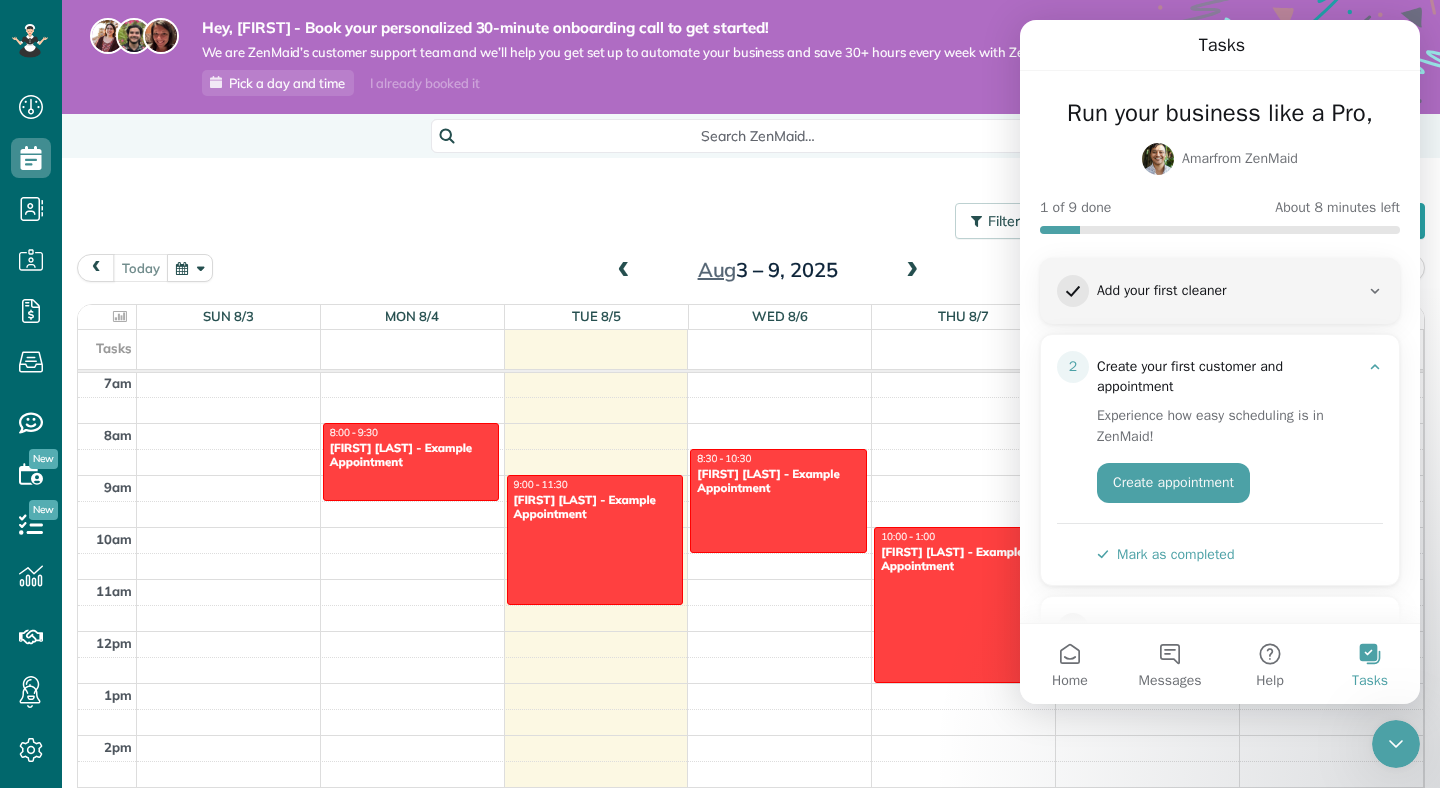 click 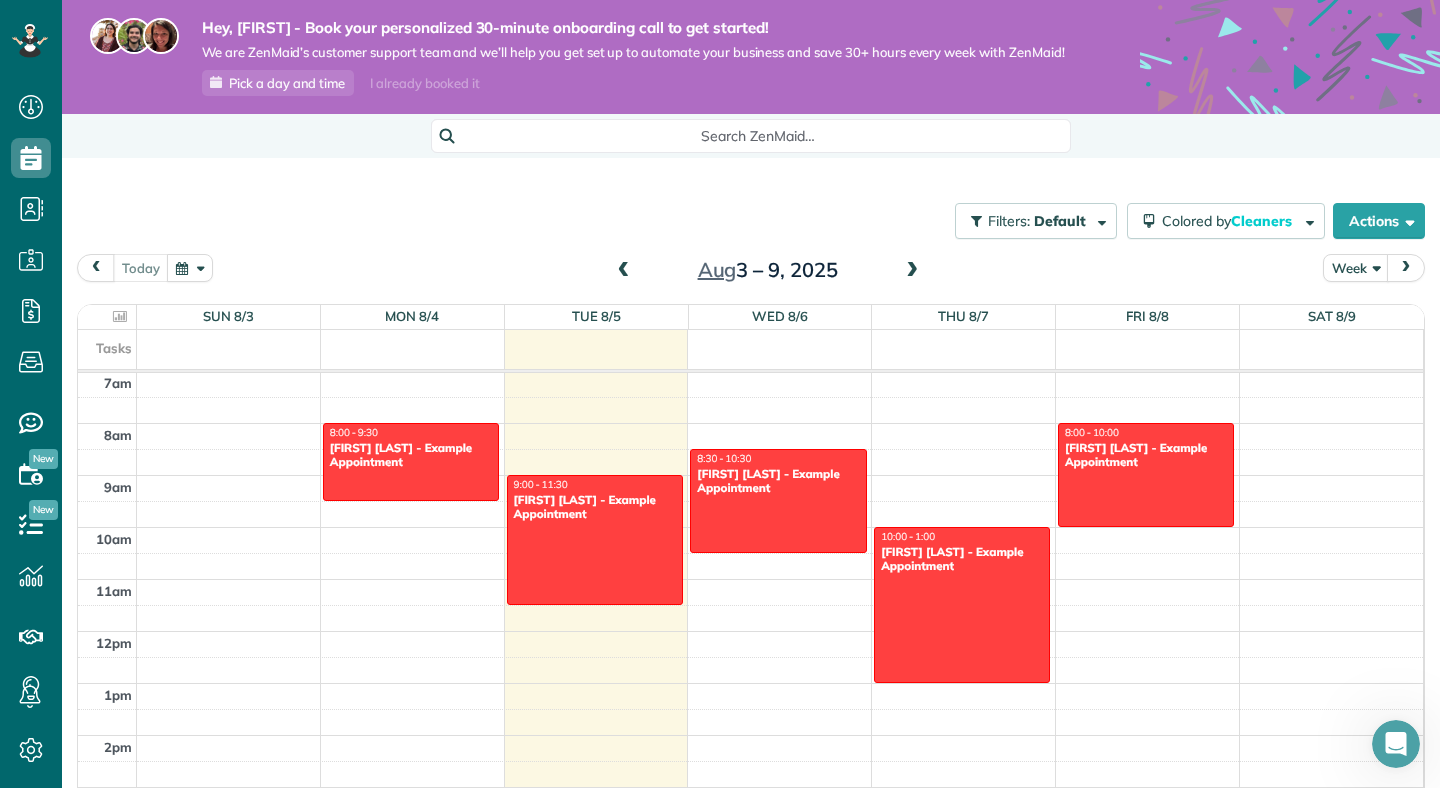 scroll, scrollTop: 0, scrollLeft: 0, axis: both 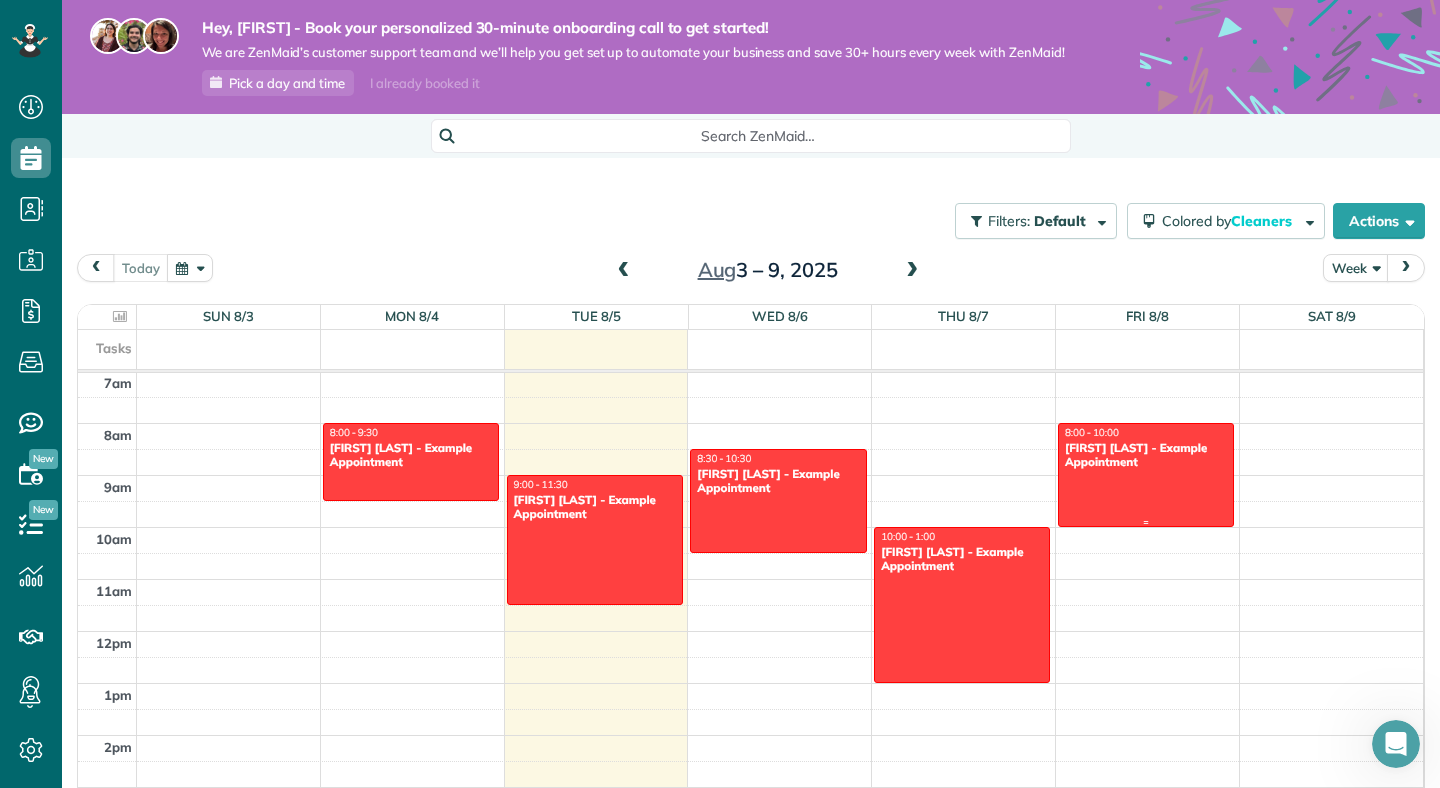 click on "Chris Schwab - Example Appointment" at bounding box center (1146, 455) 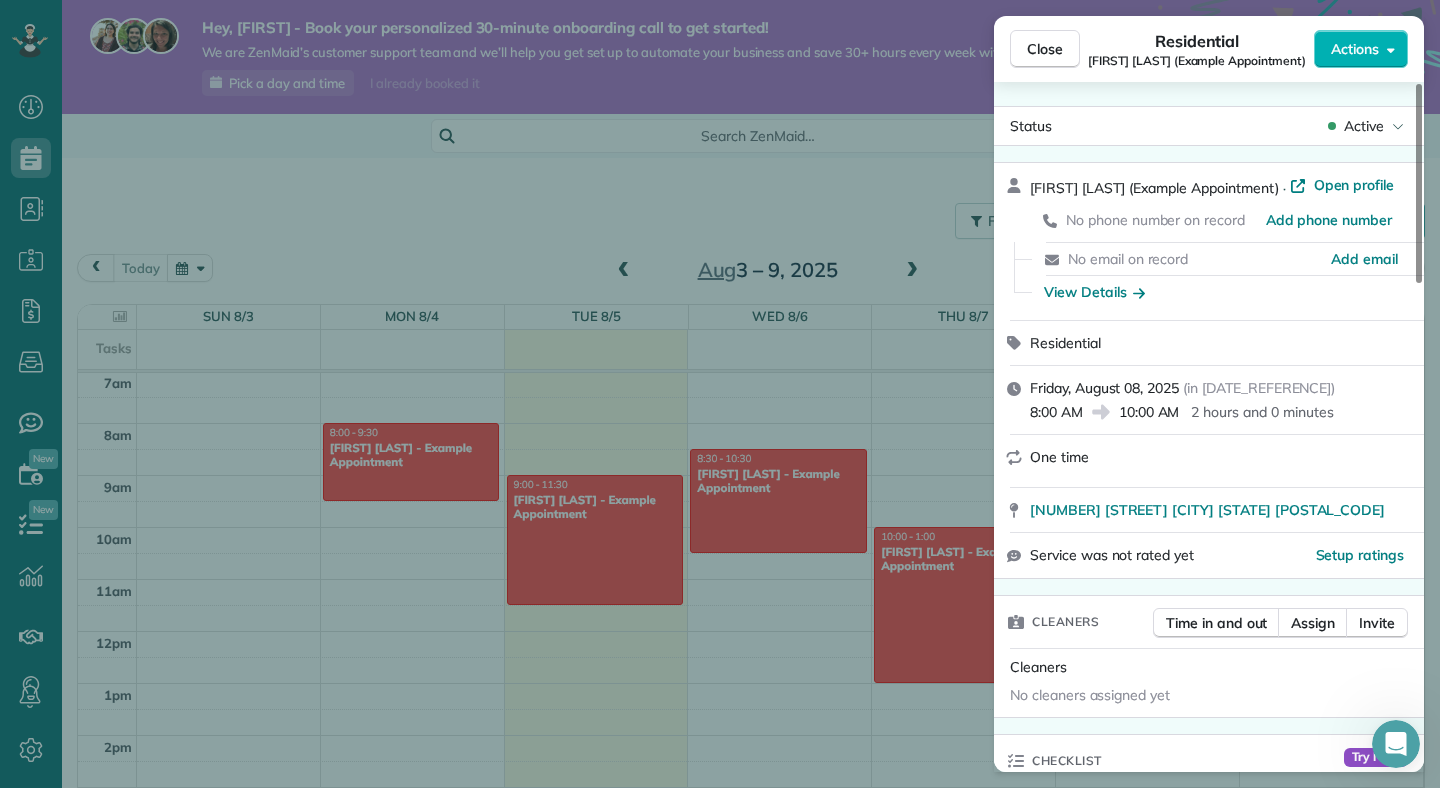 click on "Chris Schwab (Example Appointment)" at bounding box center [1154, 188] 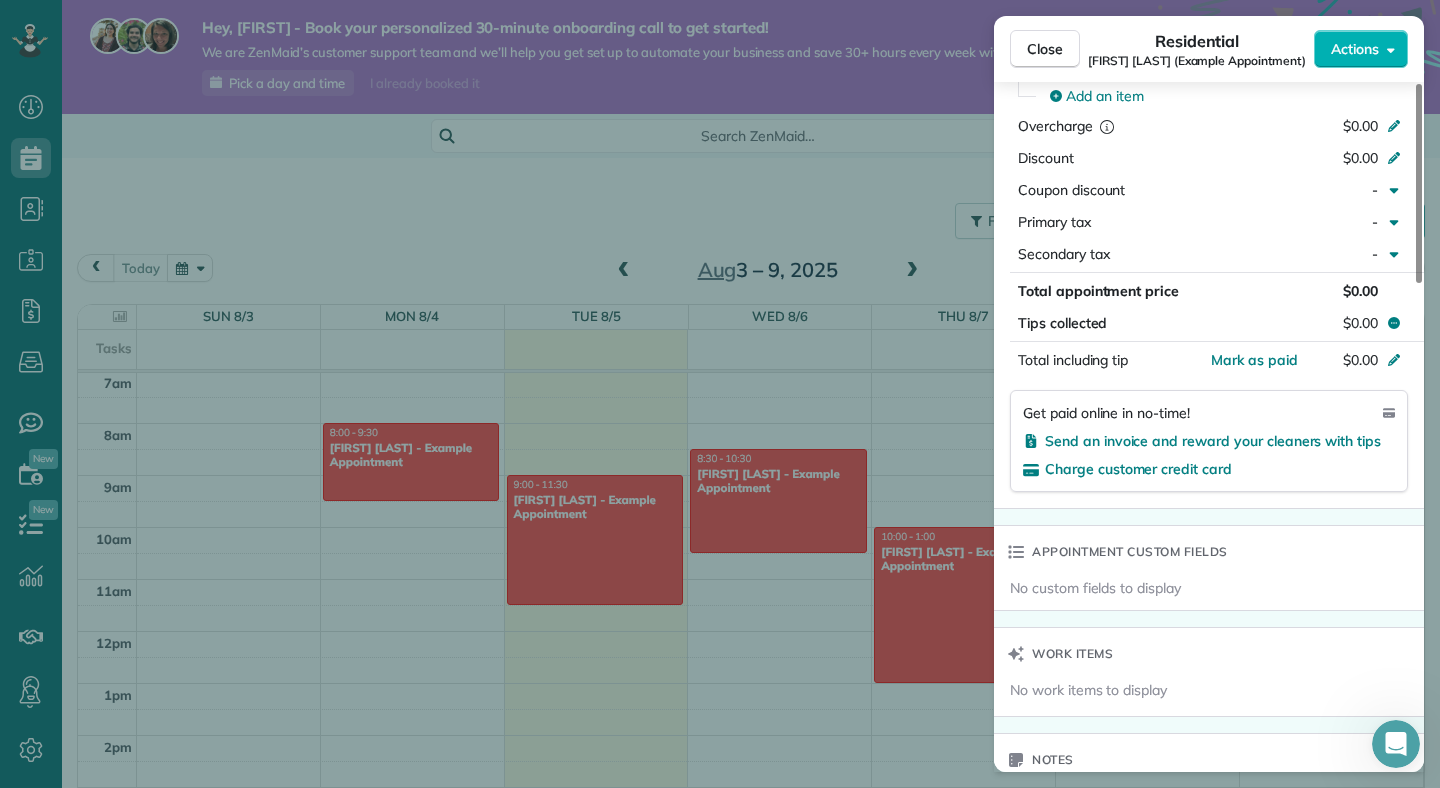 scroll, scrollTop: 0, scrollLeft: 0, axis: both 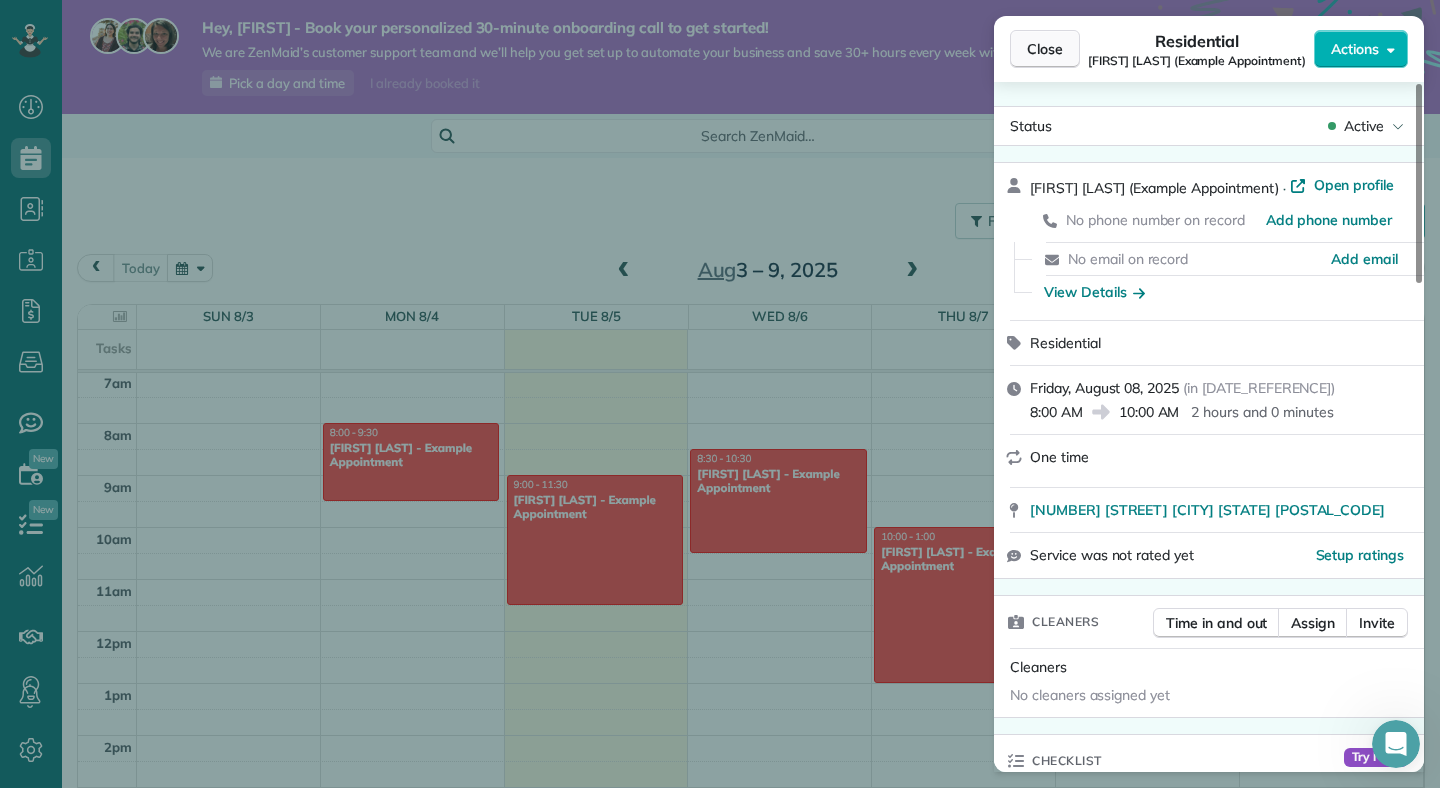 click on "Close" at bounding box center (1045, 49) 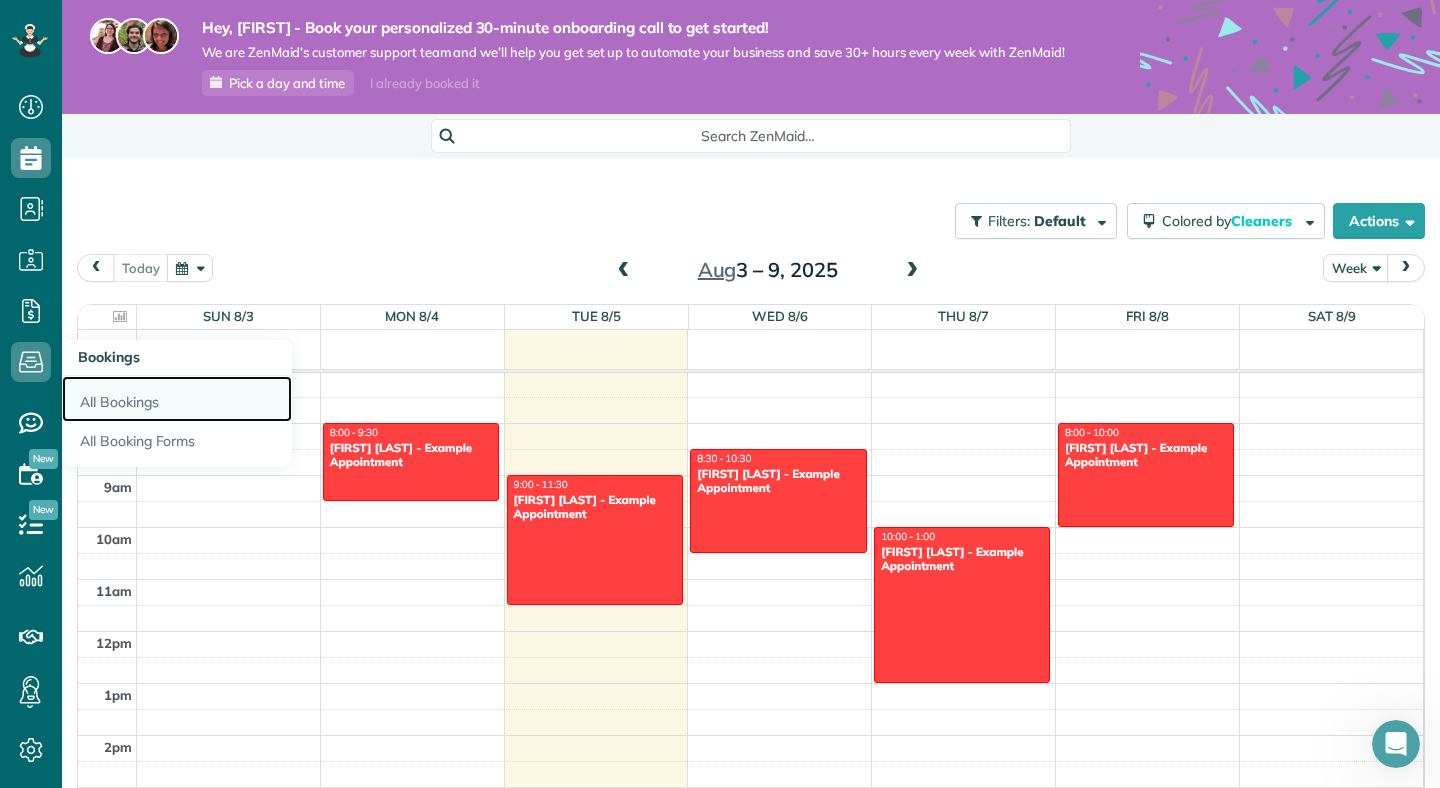 click on "All Bookings" at bounding box center (177, 399) 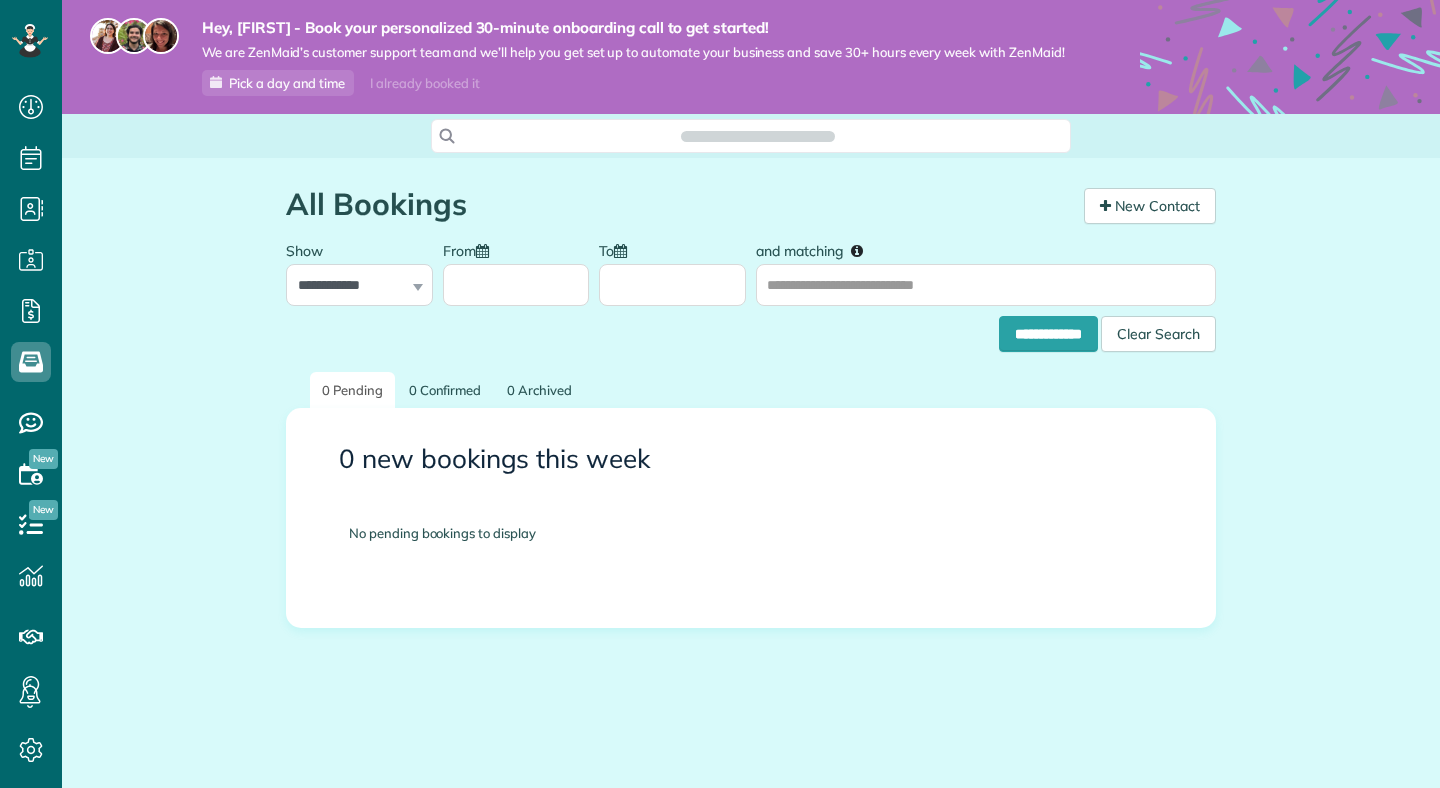 scroll, scrollTop: 0, scrollLeft: 0, axis: both 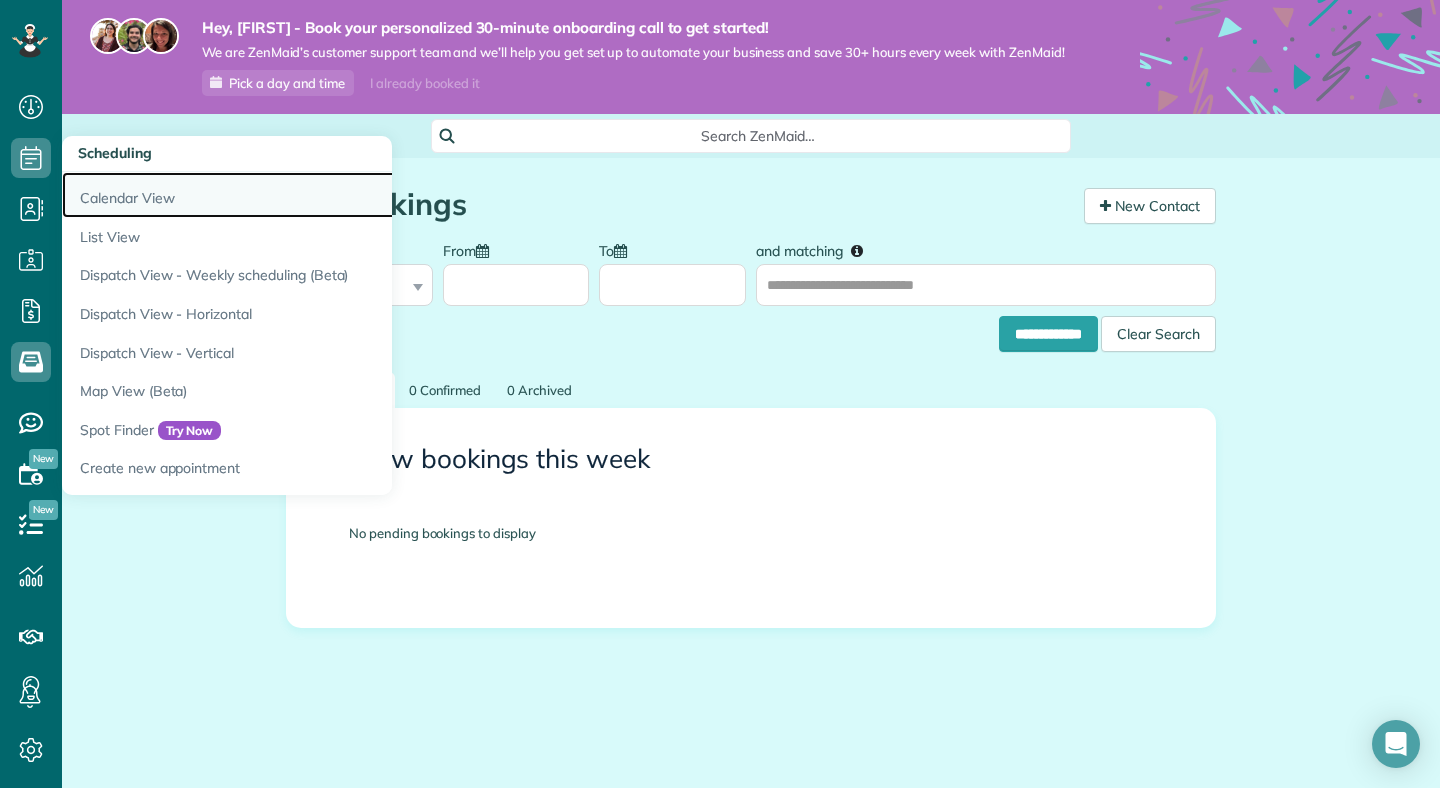 click on "Calendar View" at bounding box center [312, 195] 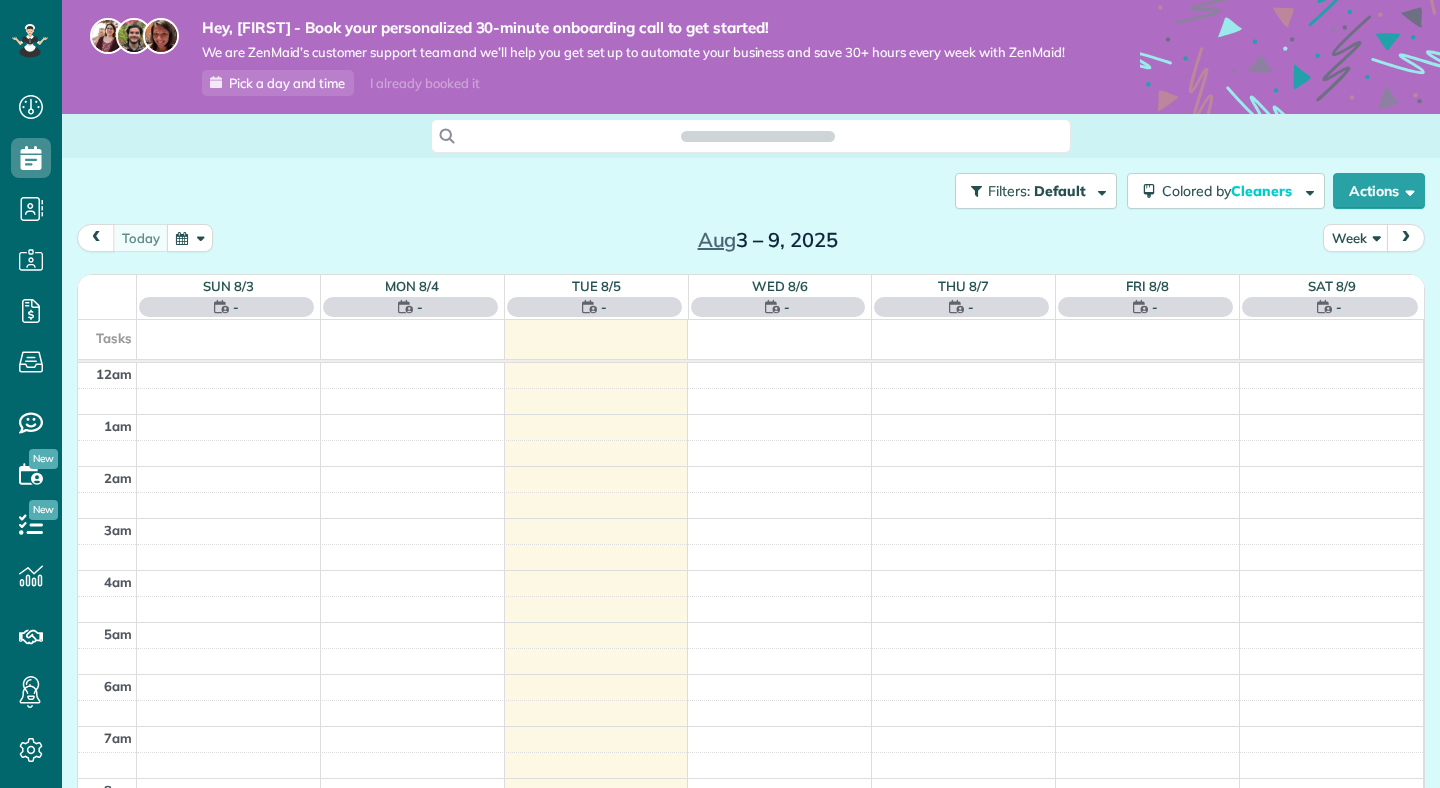 scroll, scrollTop: 0, scrollLeft: 0, axis: both 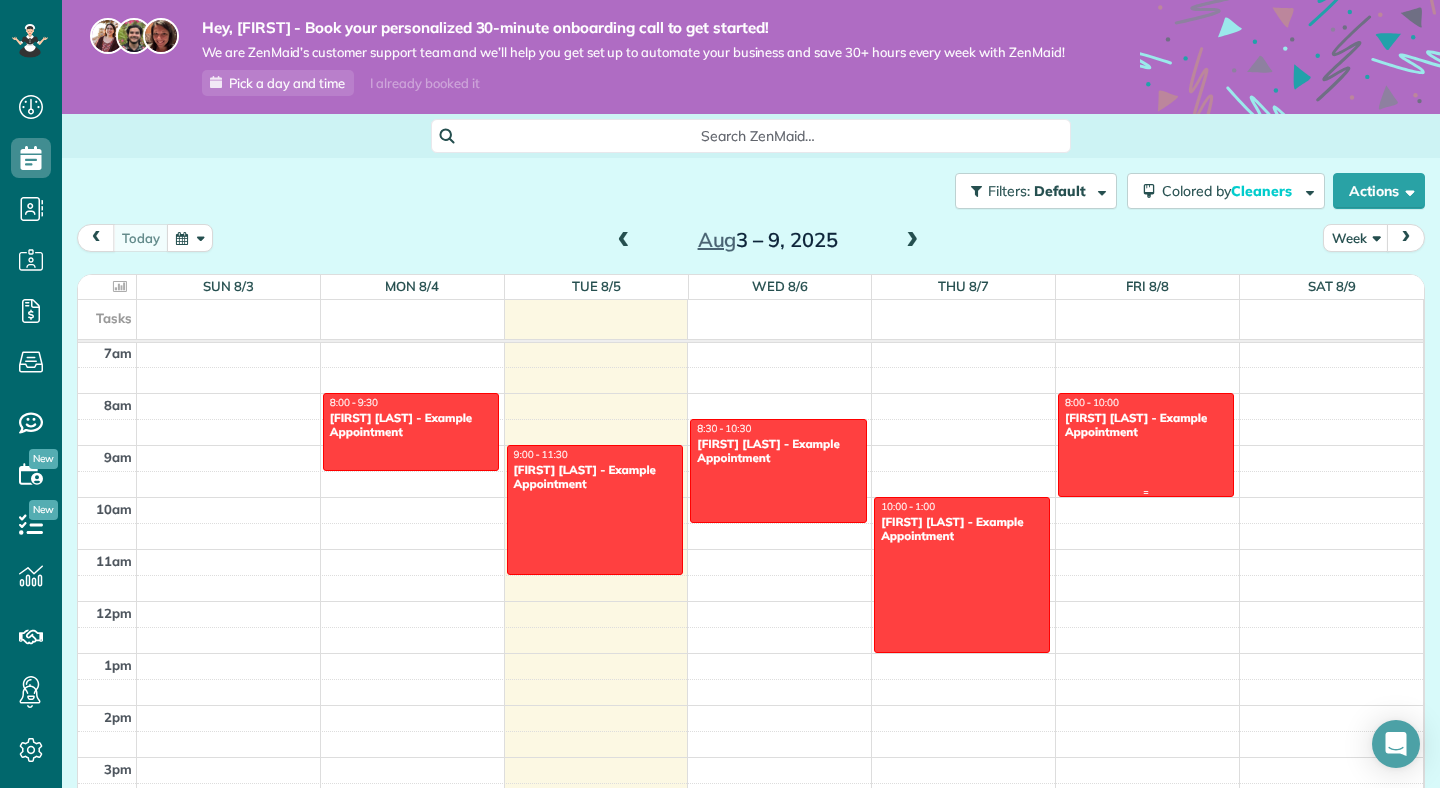 click at bounding box center [1146, 445] 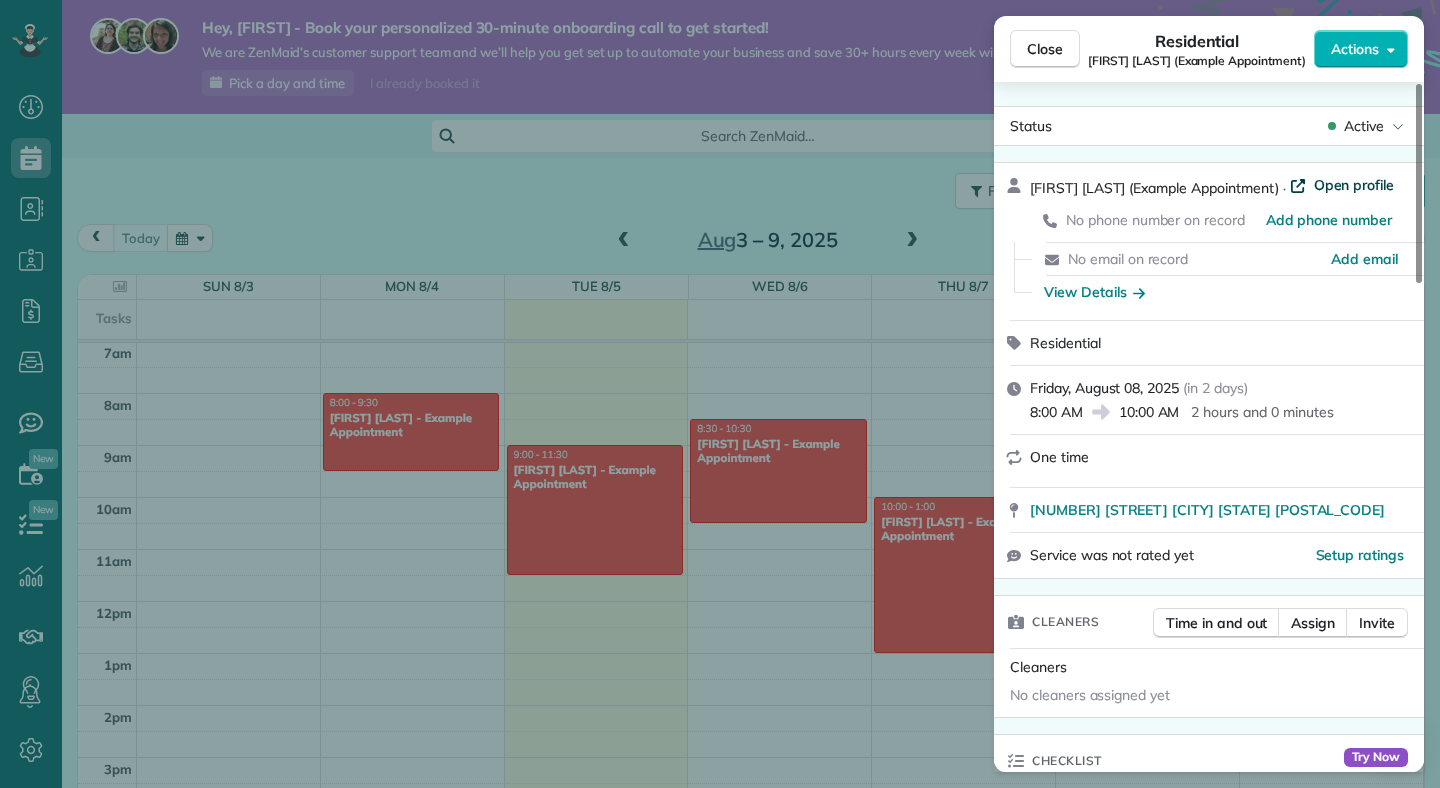 click on "Open profile" at bounding box center (1354, 185) 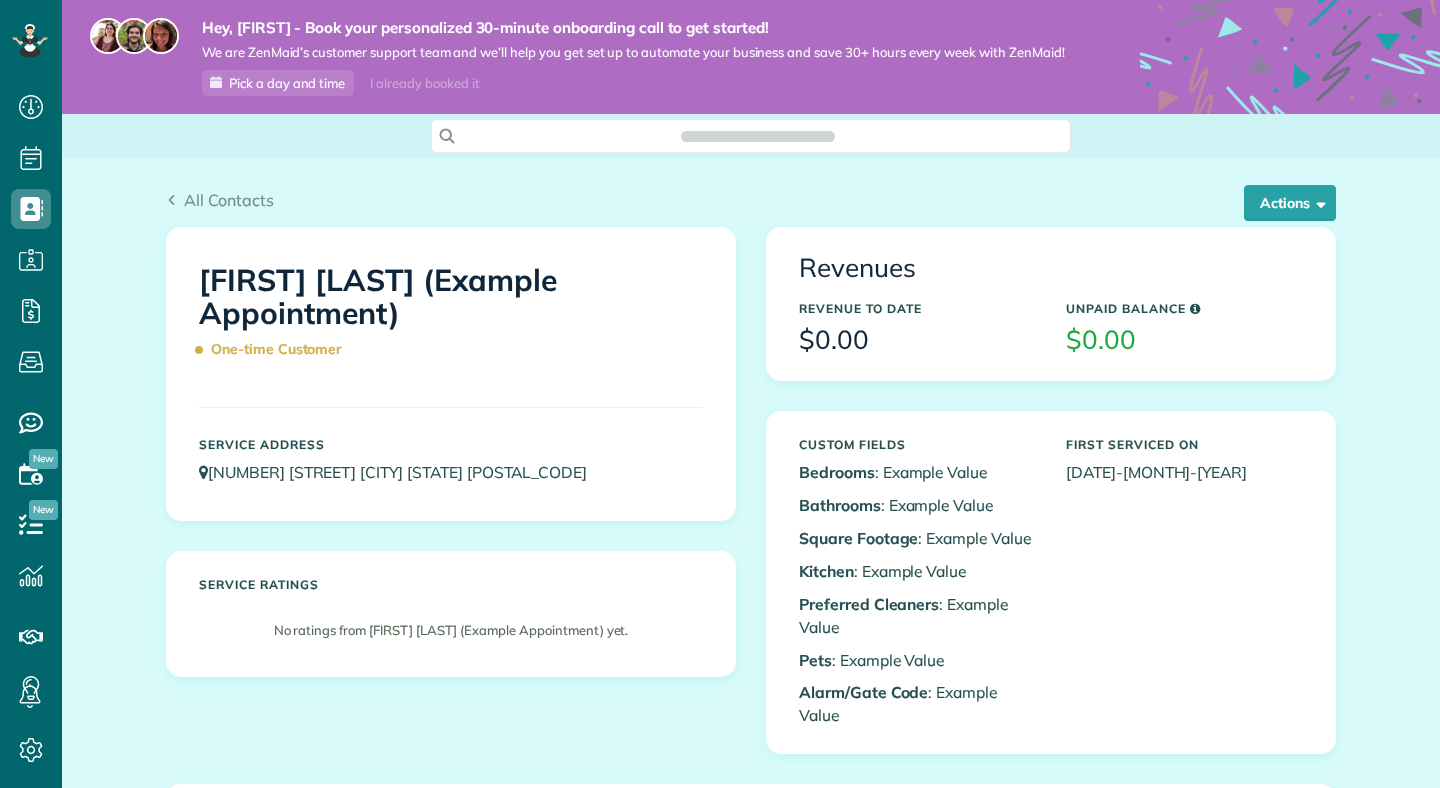 scroll, scrollTop: 0, scrollLeft: 0, axis: both 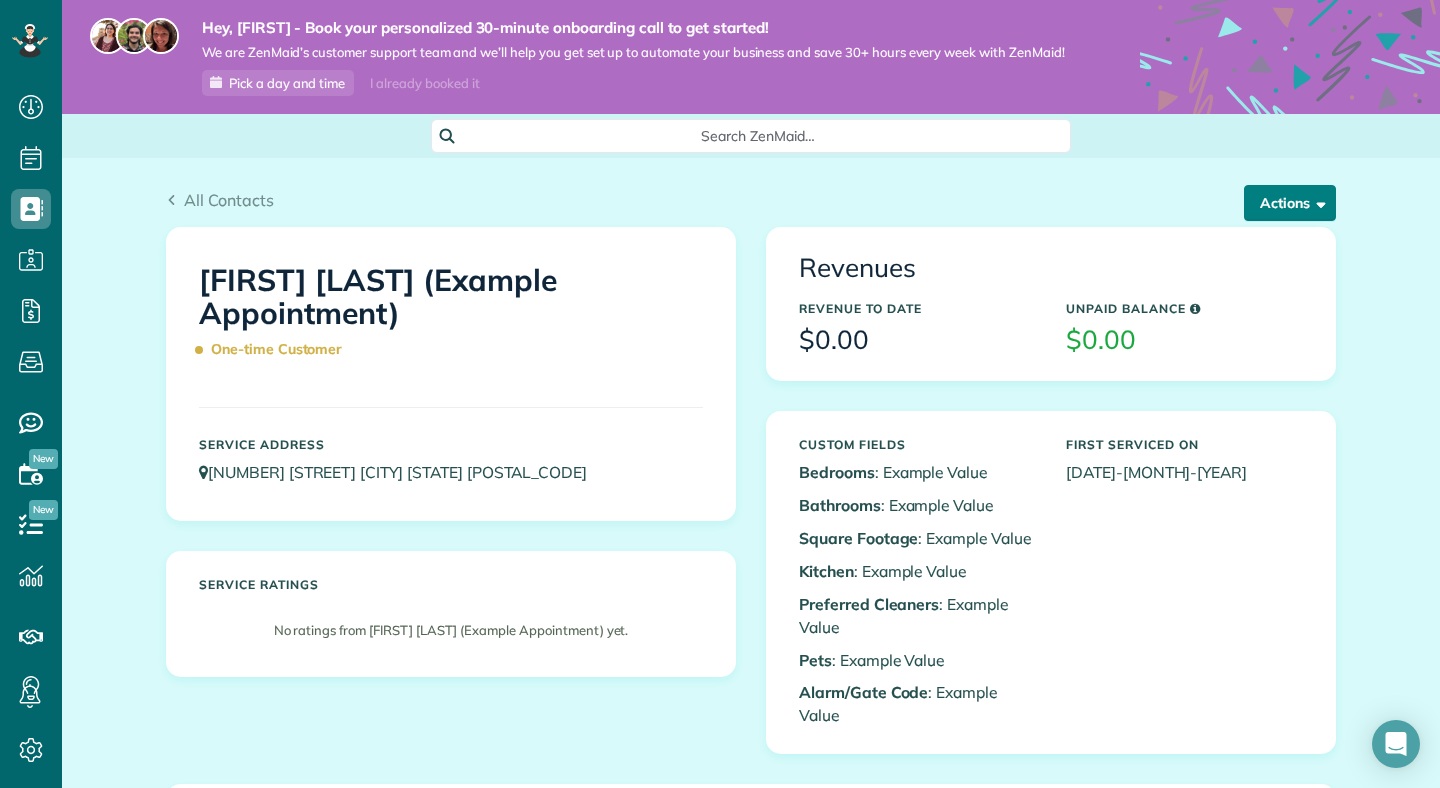 click on "Actions" at bounding box center (1290, 203) 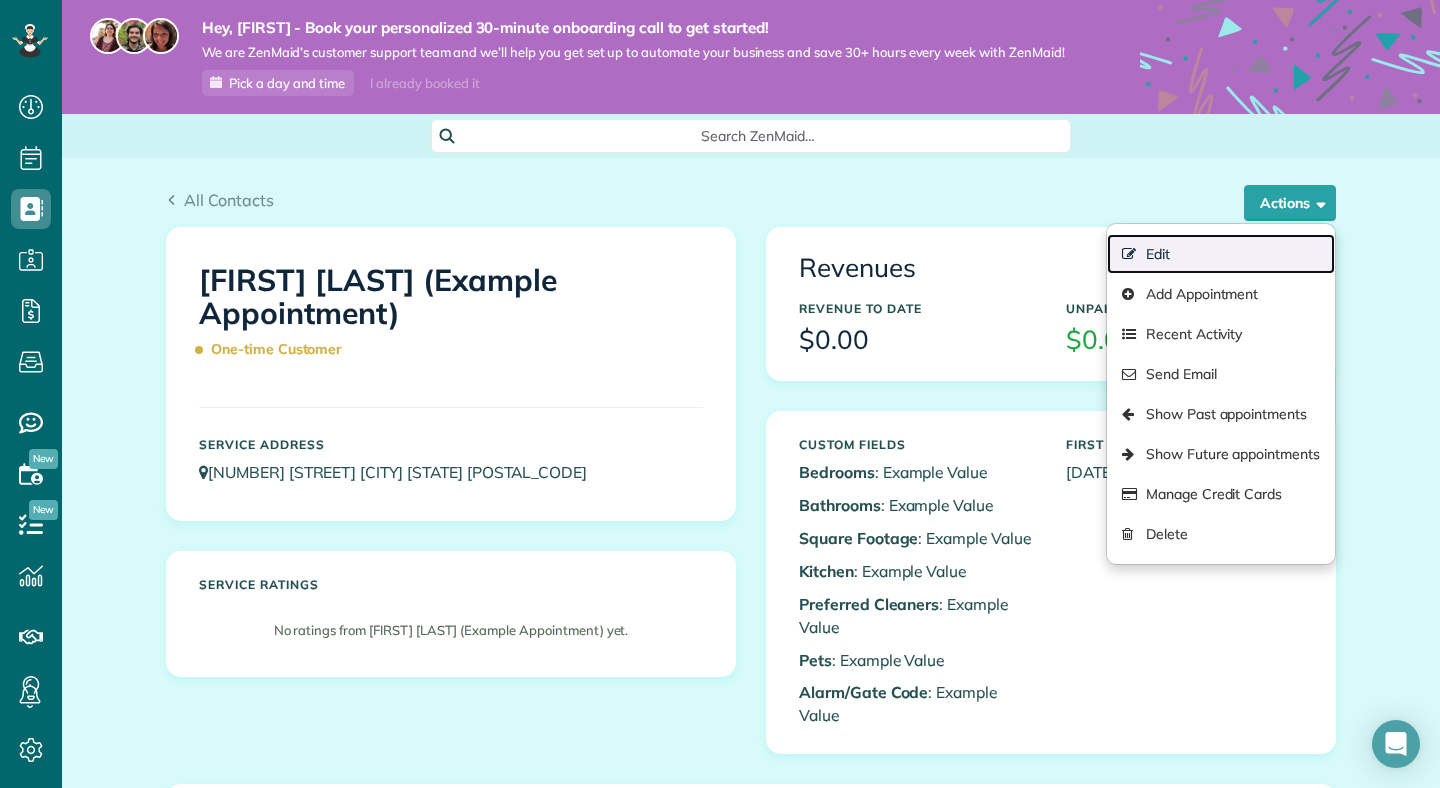 click on "Edit" at bounding box center (1221, 254) 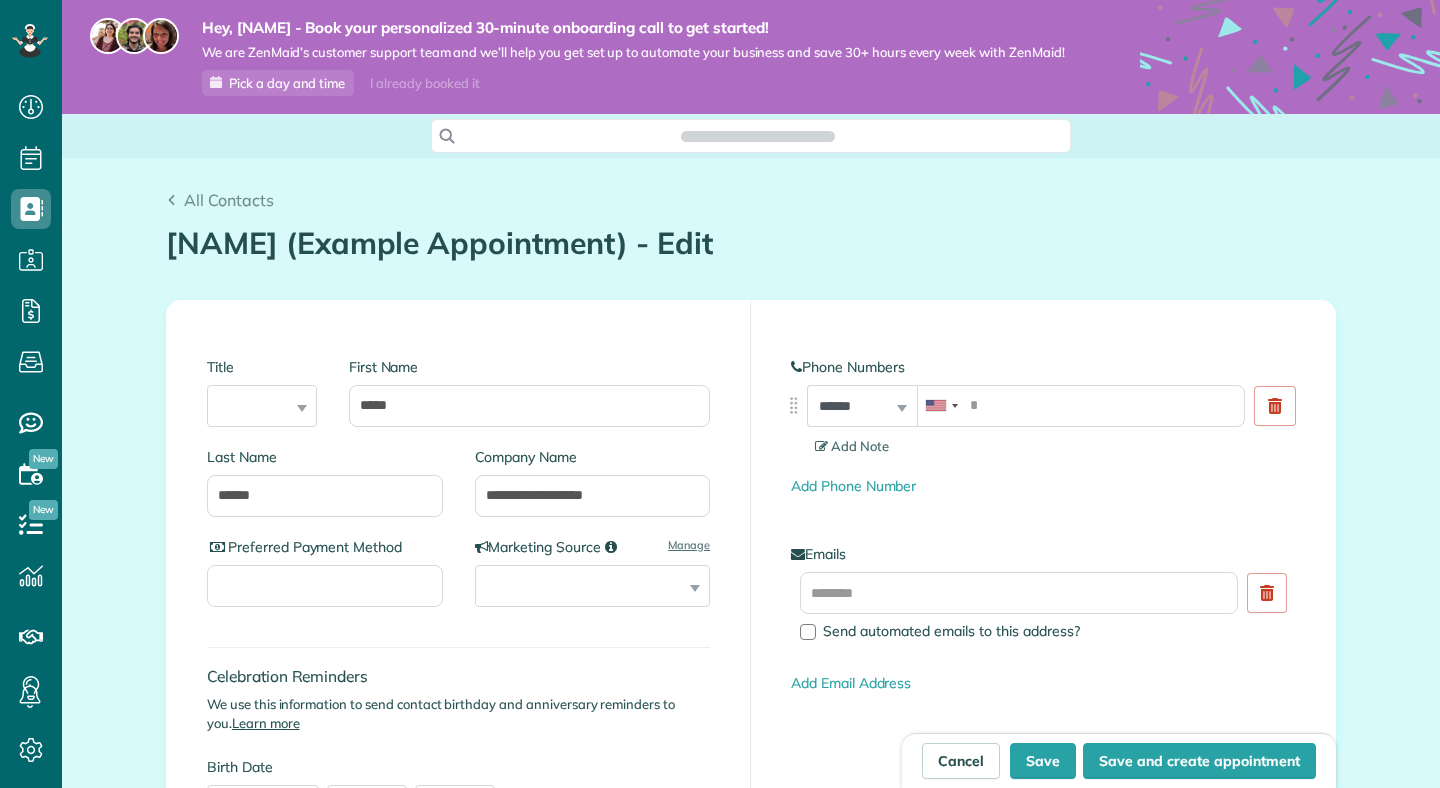 scroll, scrollTop: 0, scrollLeft: 0, axis: both 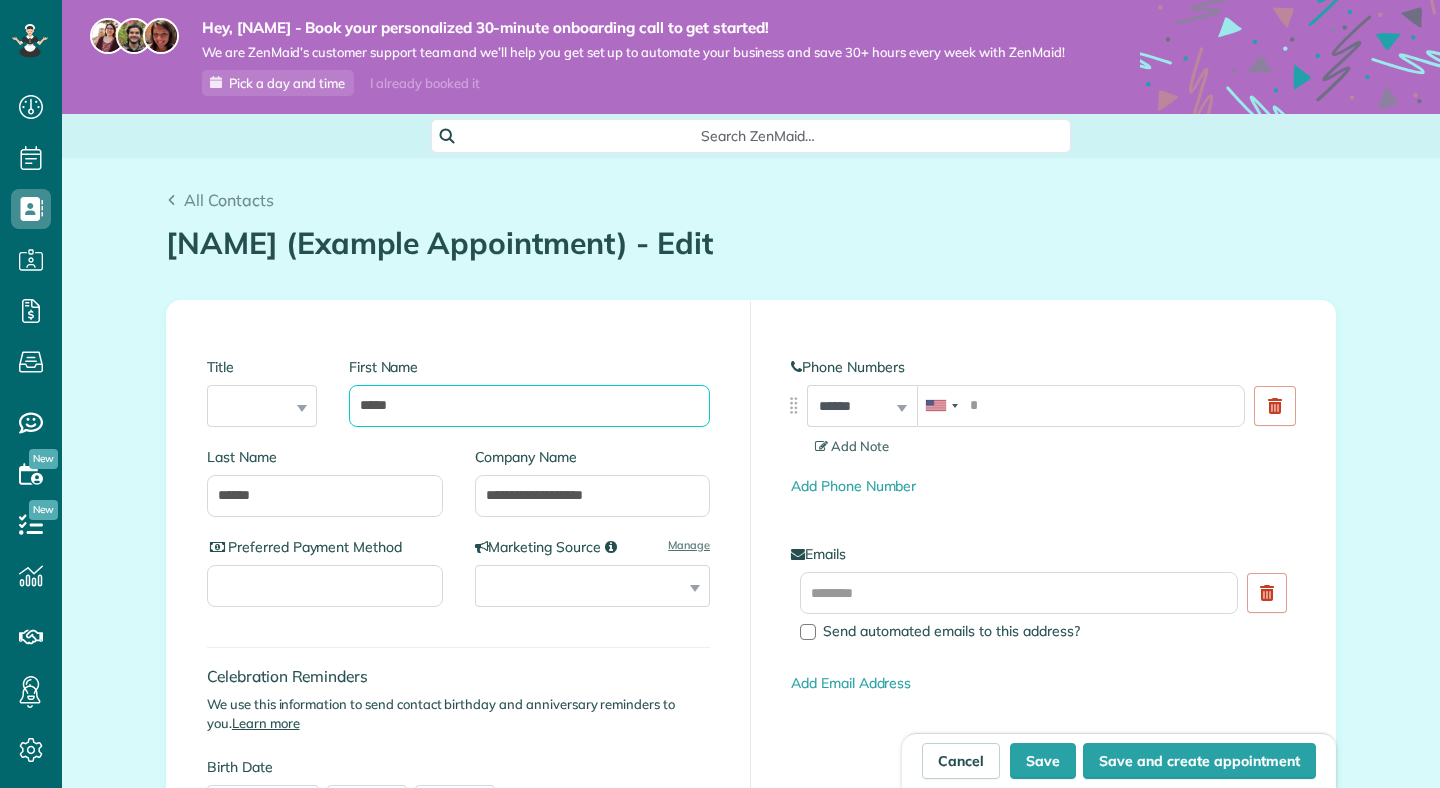 click on "*****" at bounding box center [529, 406] 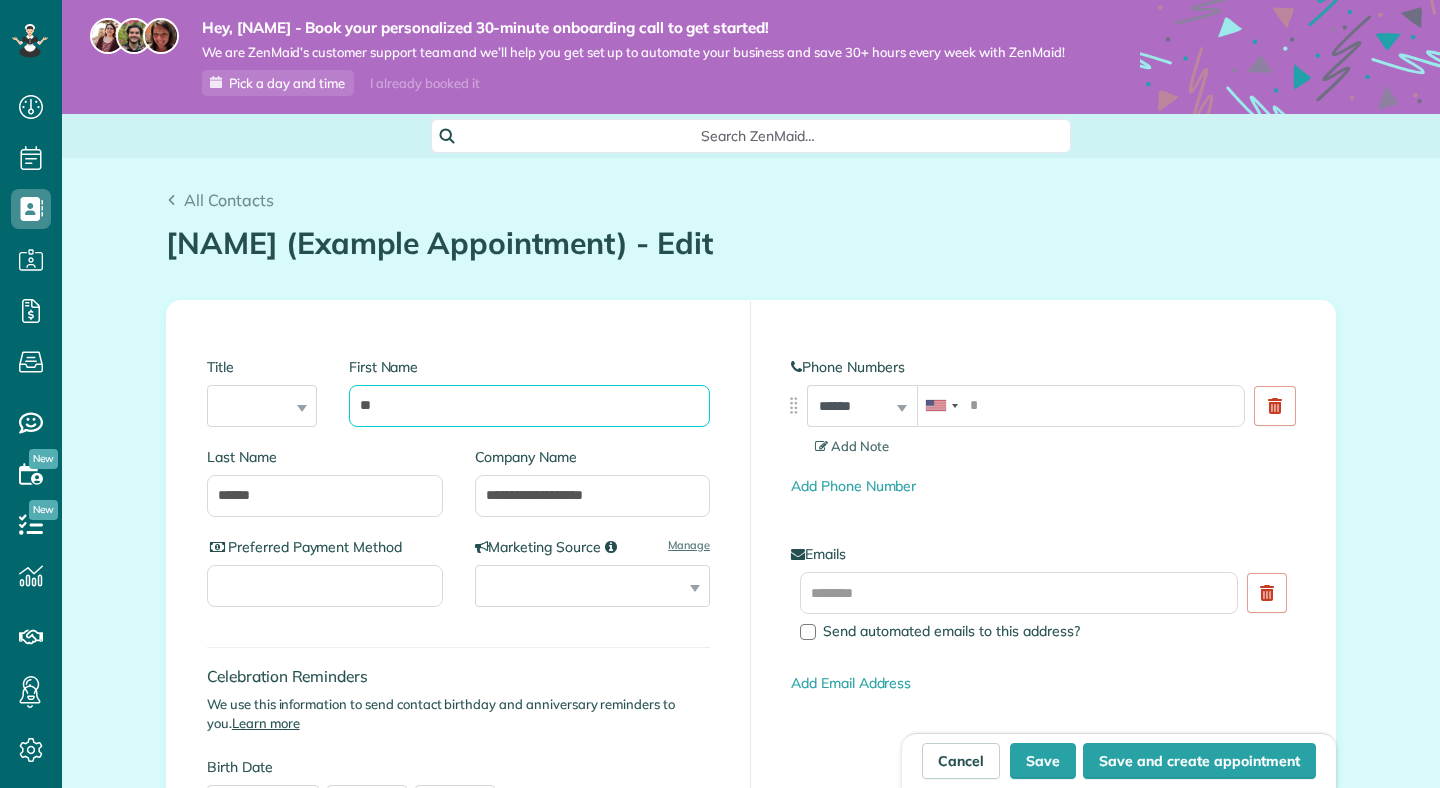 type on "*" 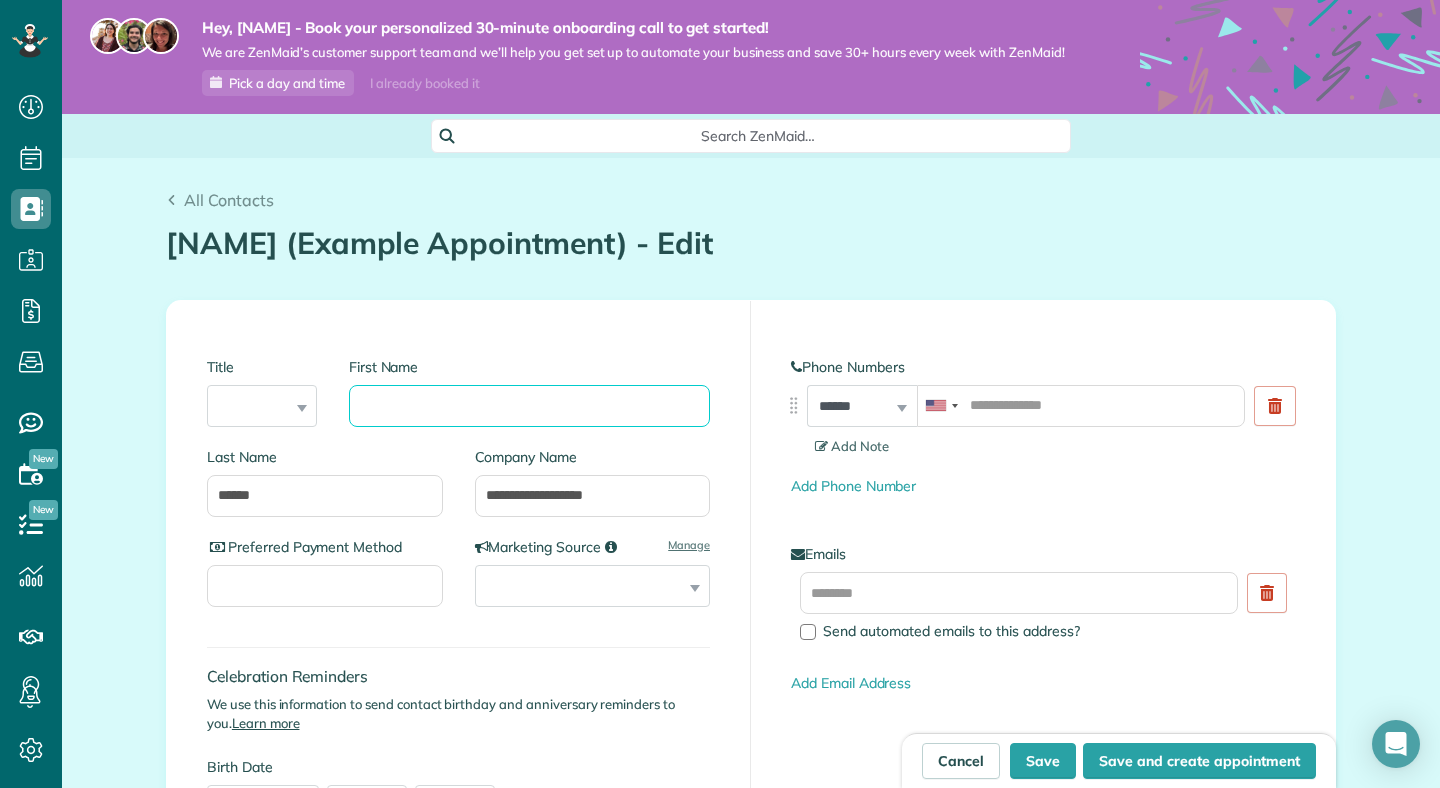 type 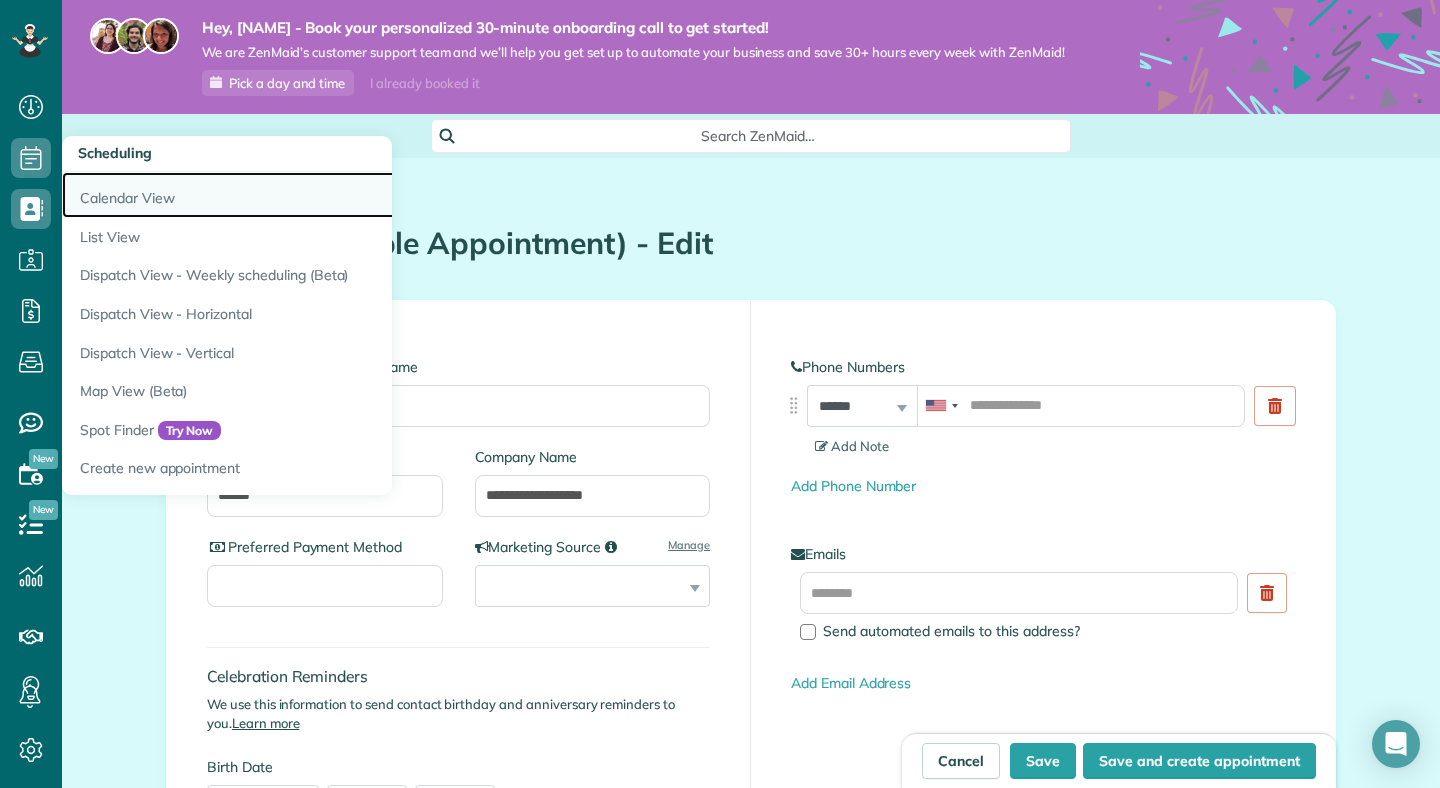click on "Calendar View" at bounding box center (312, 195) 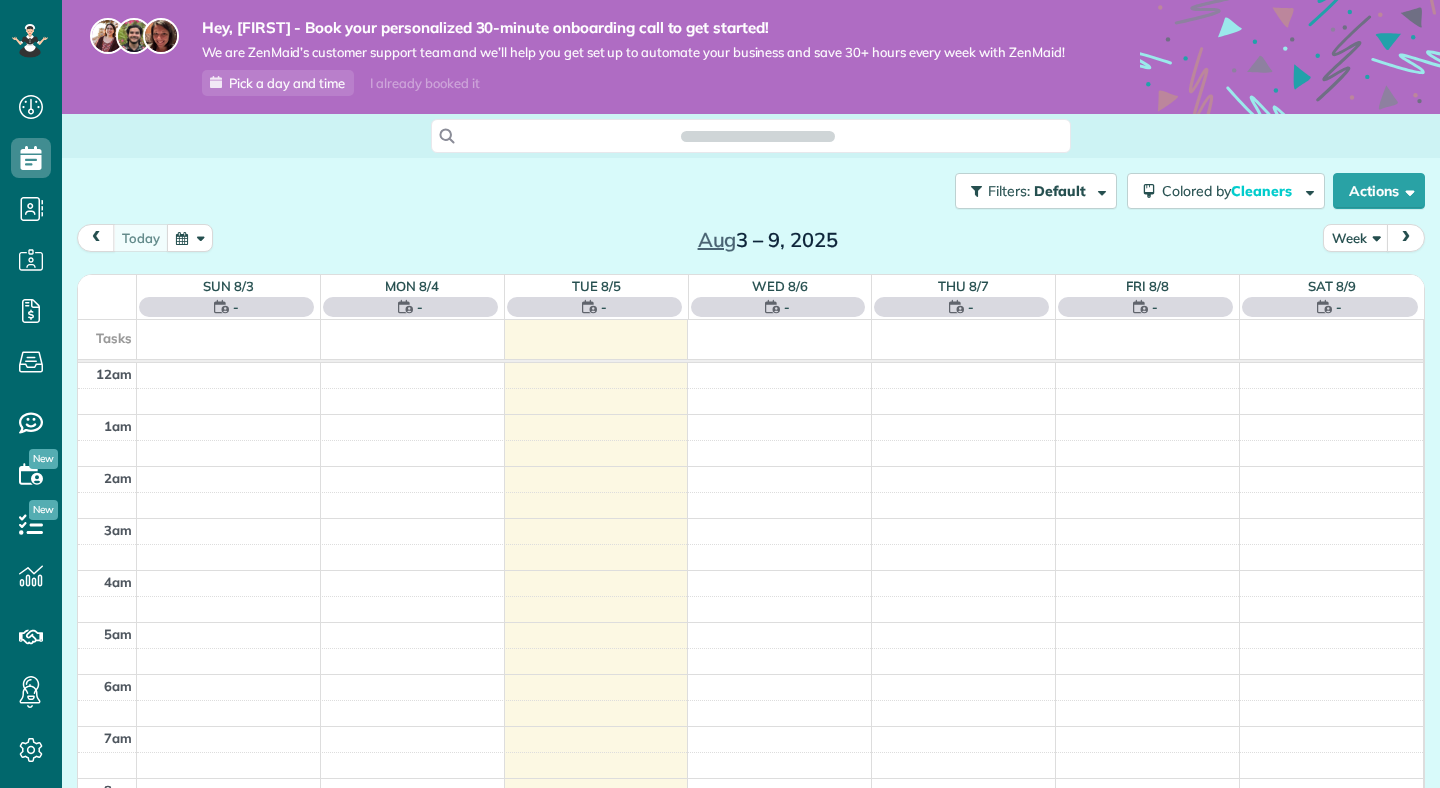 scroll, scrollTop: 0, scrollLeft: 0, axis: both 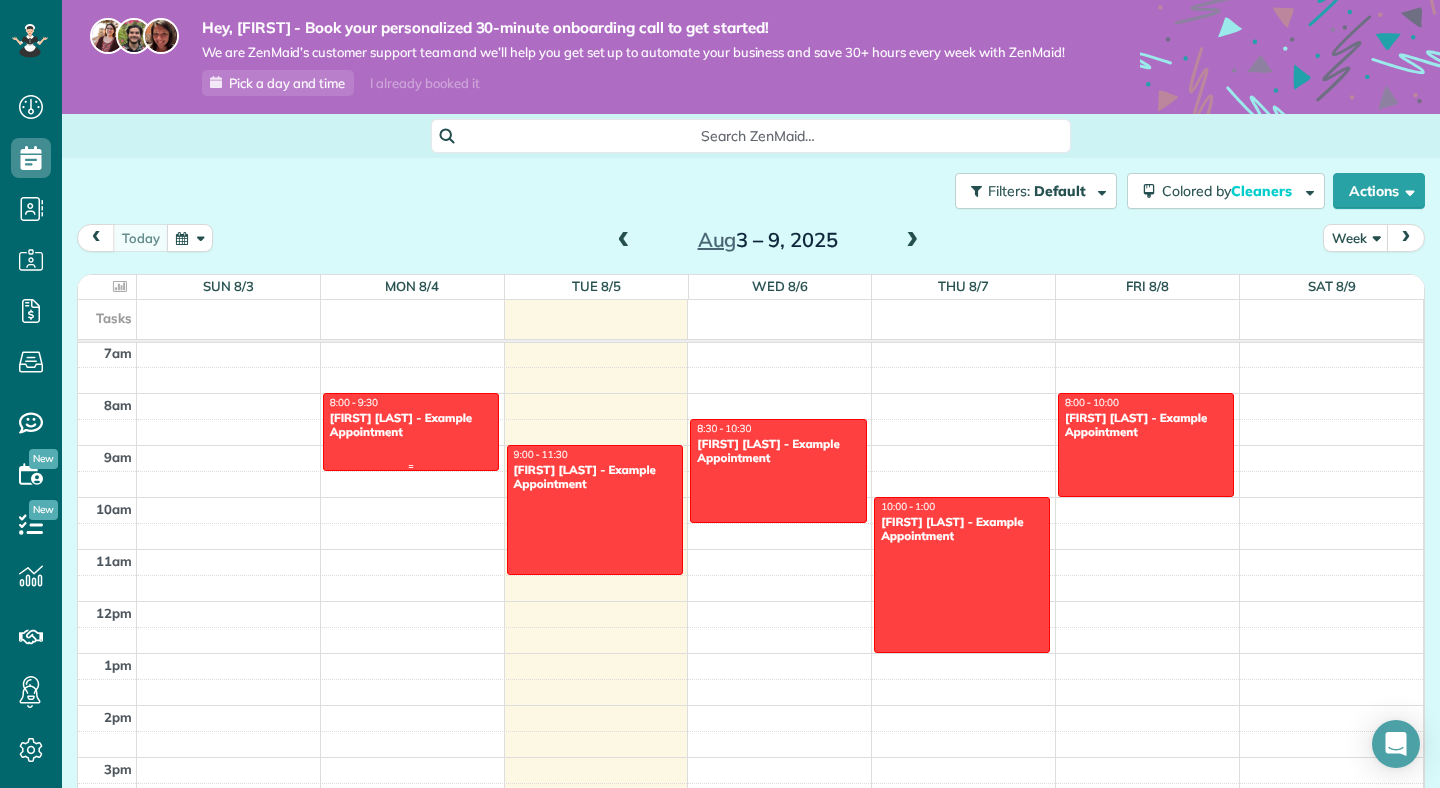 click on "[FIRST] [LAST] - Example Appointment" at bounding box center (411, 425) 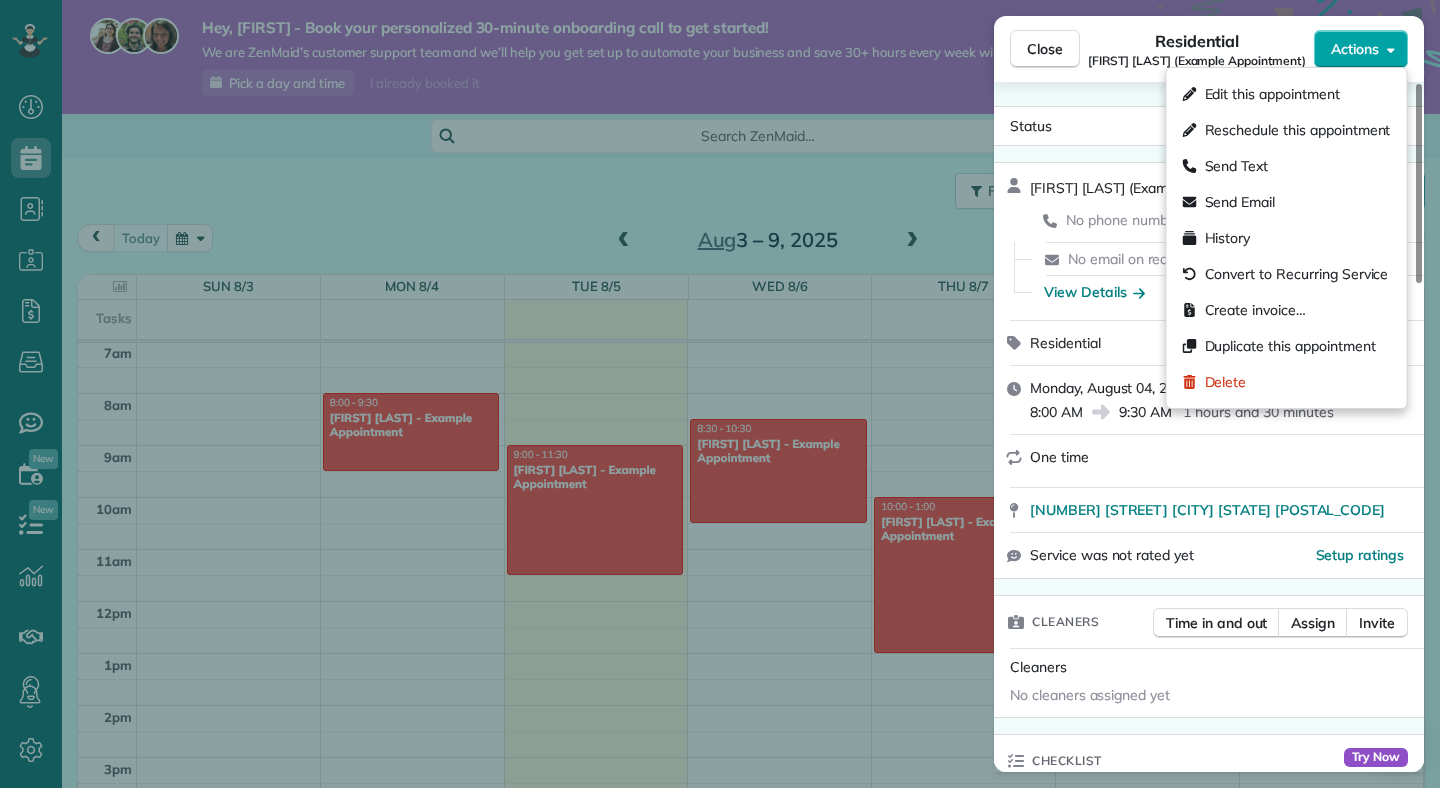 click on "Actions" at bounding box center (1361, 49) 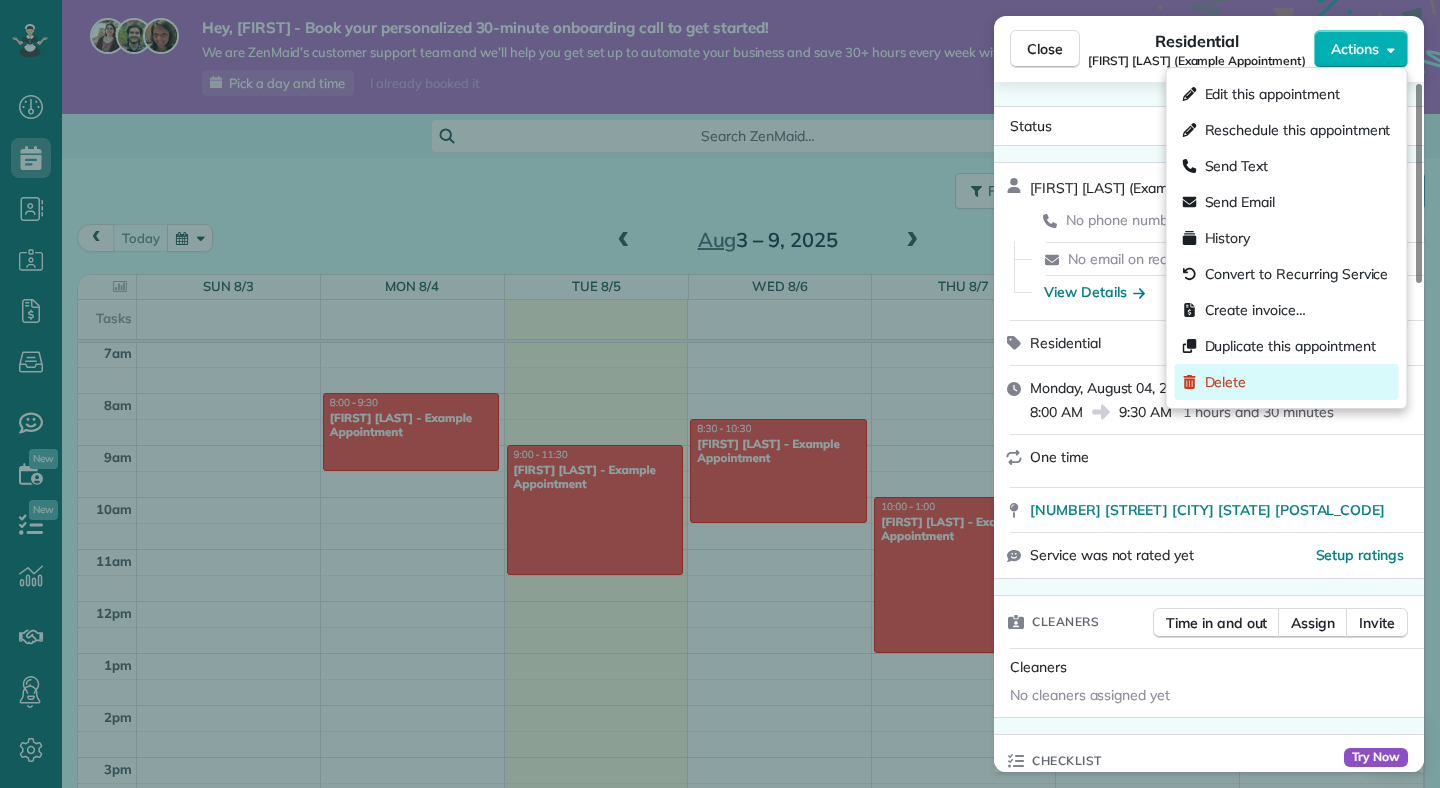 click on "Delete" at bounding box center (1287, 382) 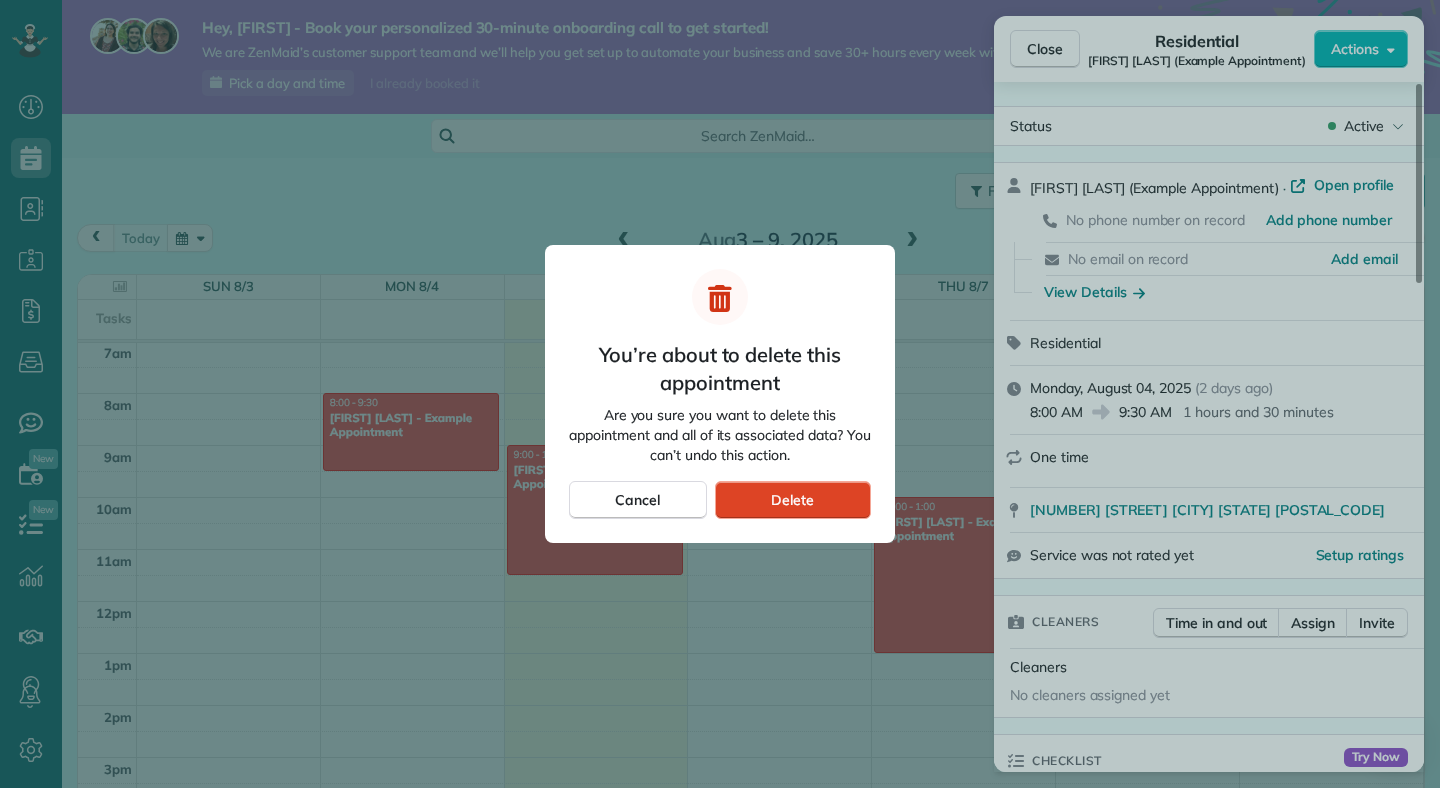 click on "Delete" at bounding box center [792, 500] 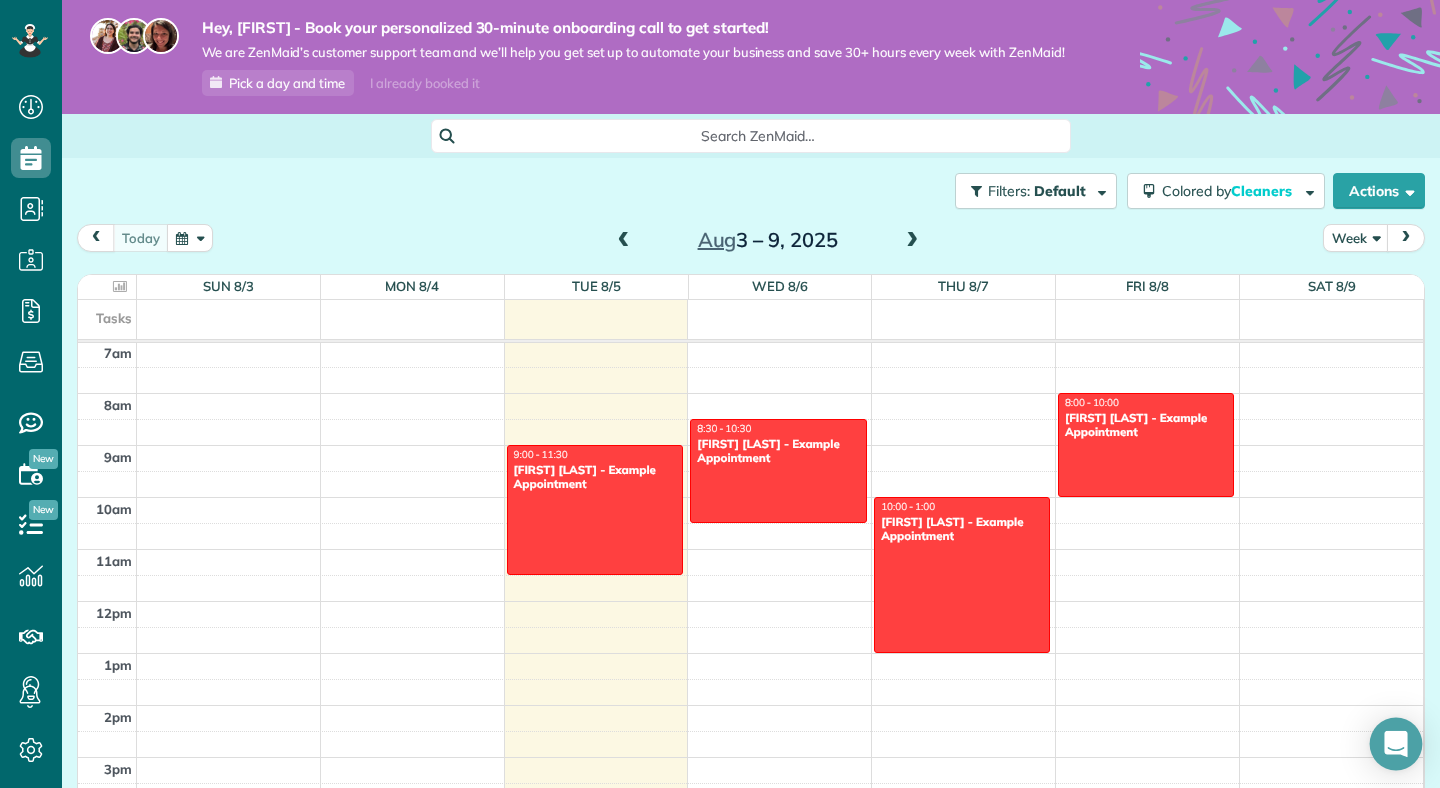 click 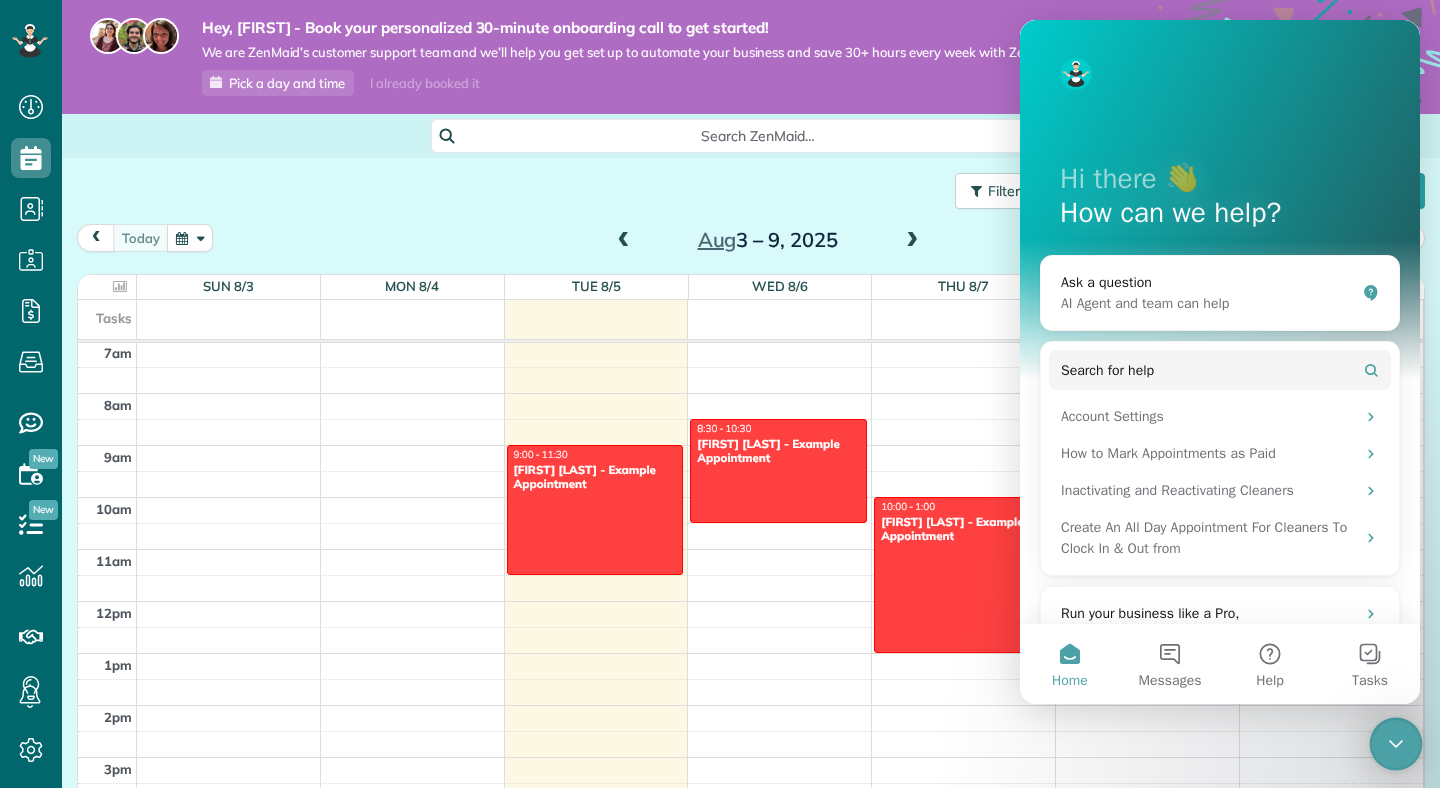 scroll, scrollTop: 0, scrollLeft: 0, axis: both 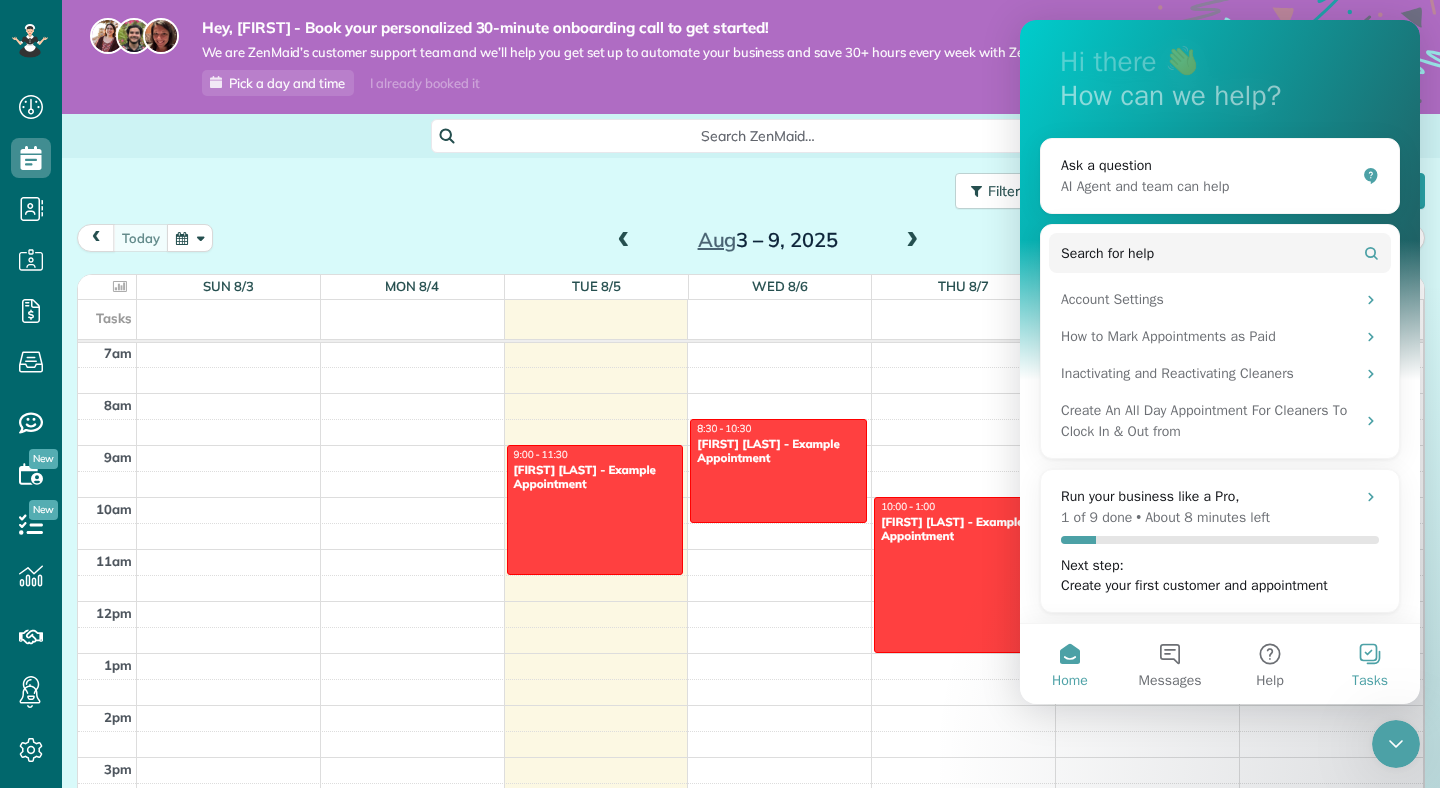 click on "Tasks" at bounding box center [1370, 664] 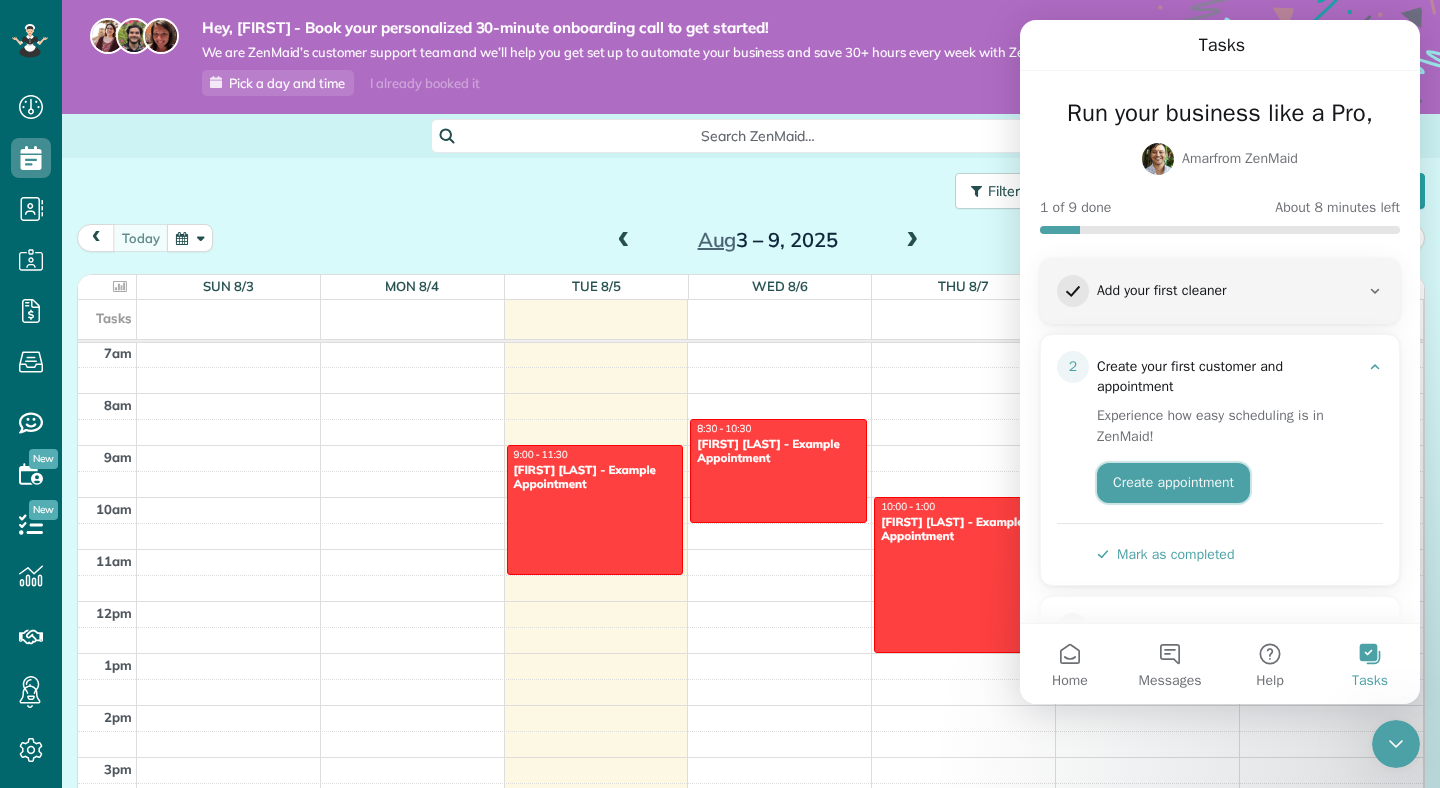 click on "Create appointment" at bounding box center (1173, 483) 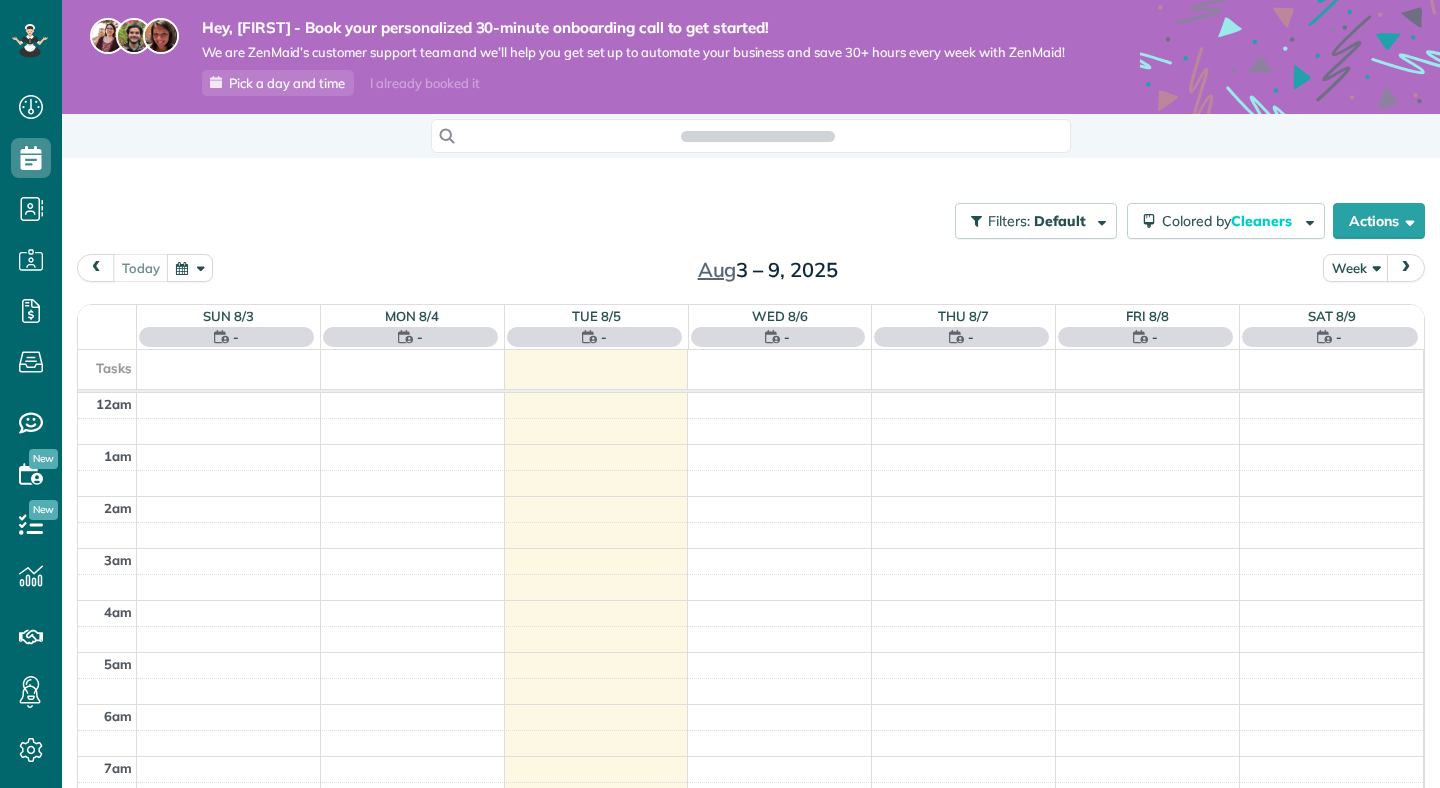 scroll, scrollTop: 0, scrollLeft: 0, axis: both 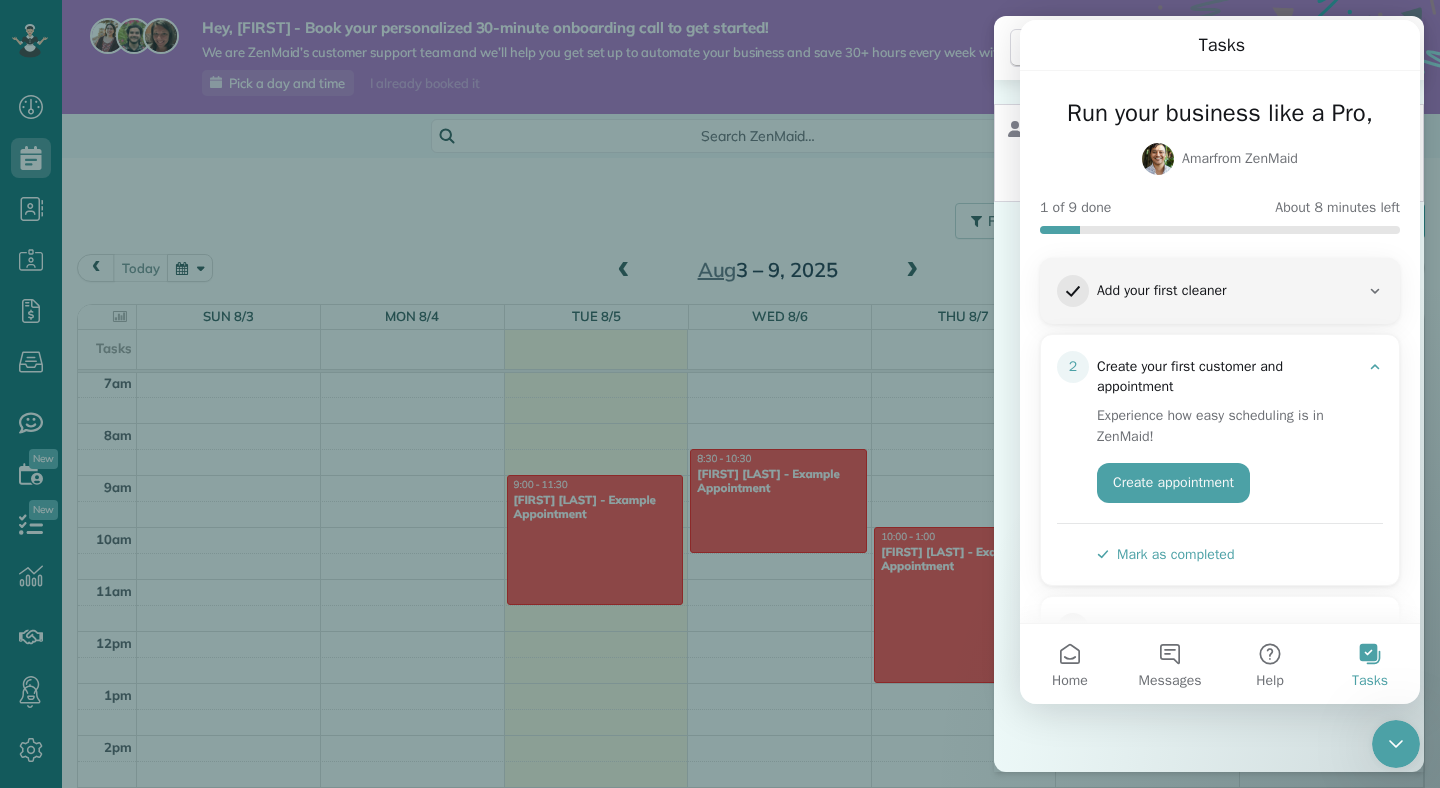 click on "Select a contact Add new" at bounding box center [1209, 153] 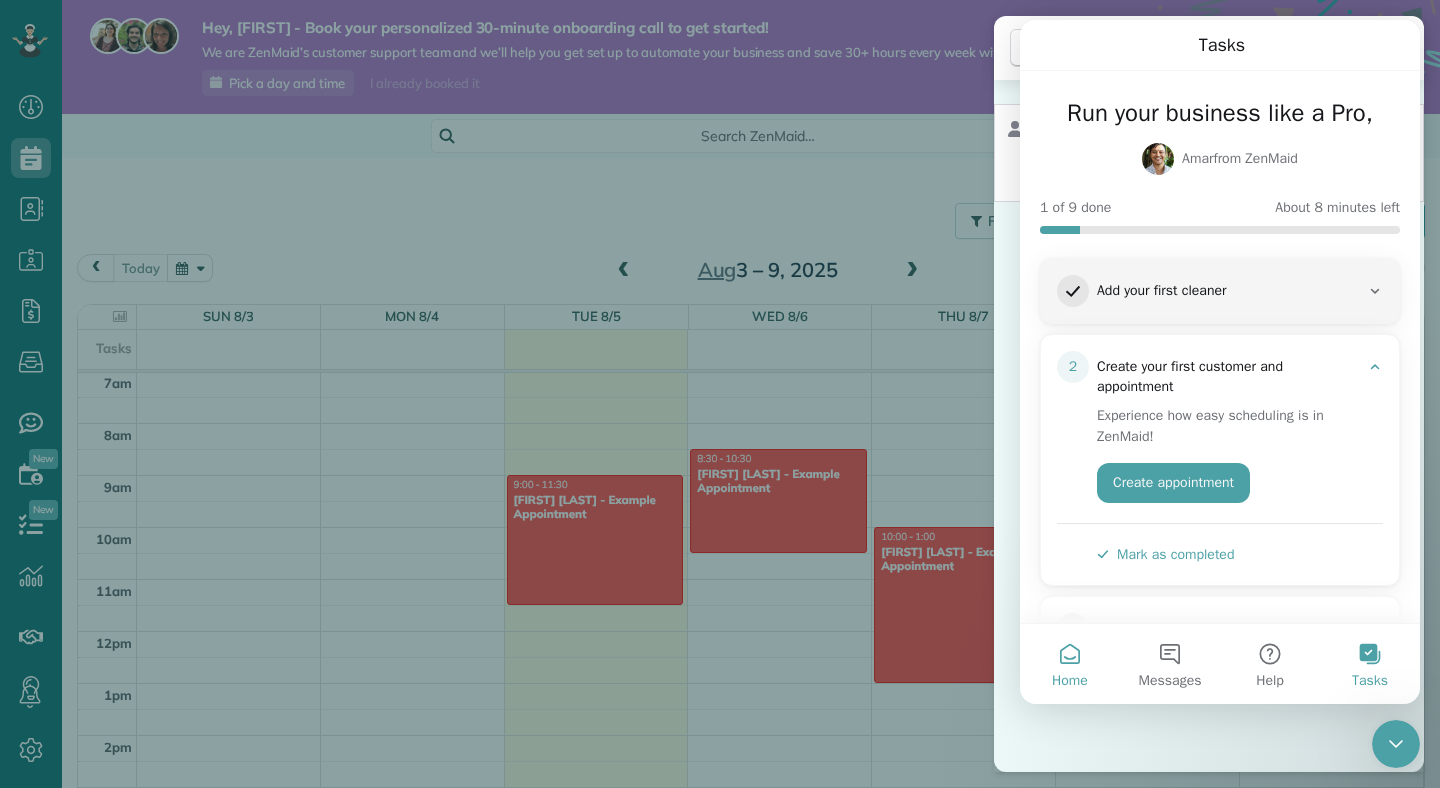 click on "Home" at bounding box center [1070, 664] 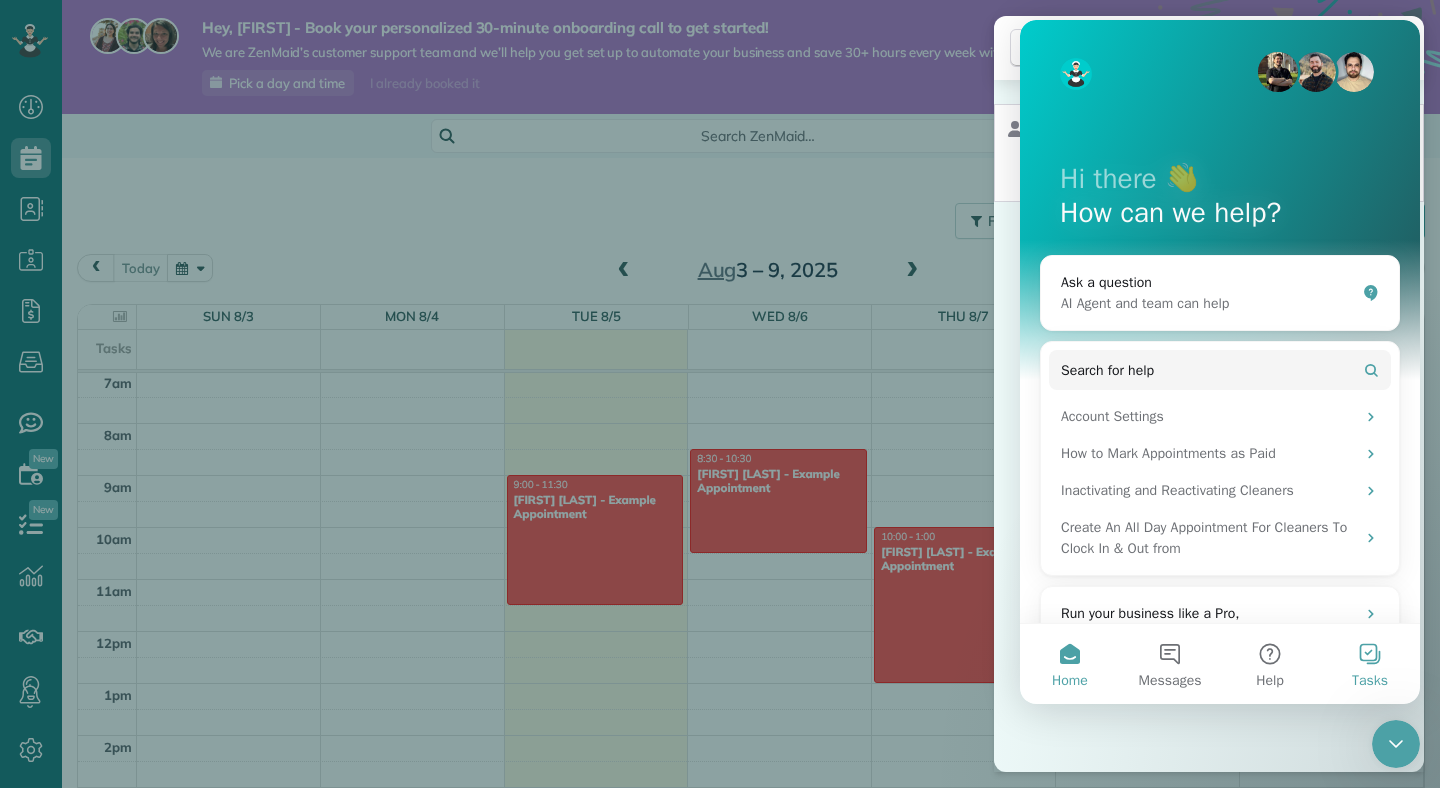 click on "Tasks" at bounding box center [1370, 664] 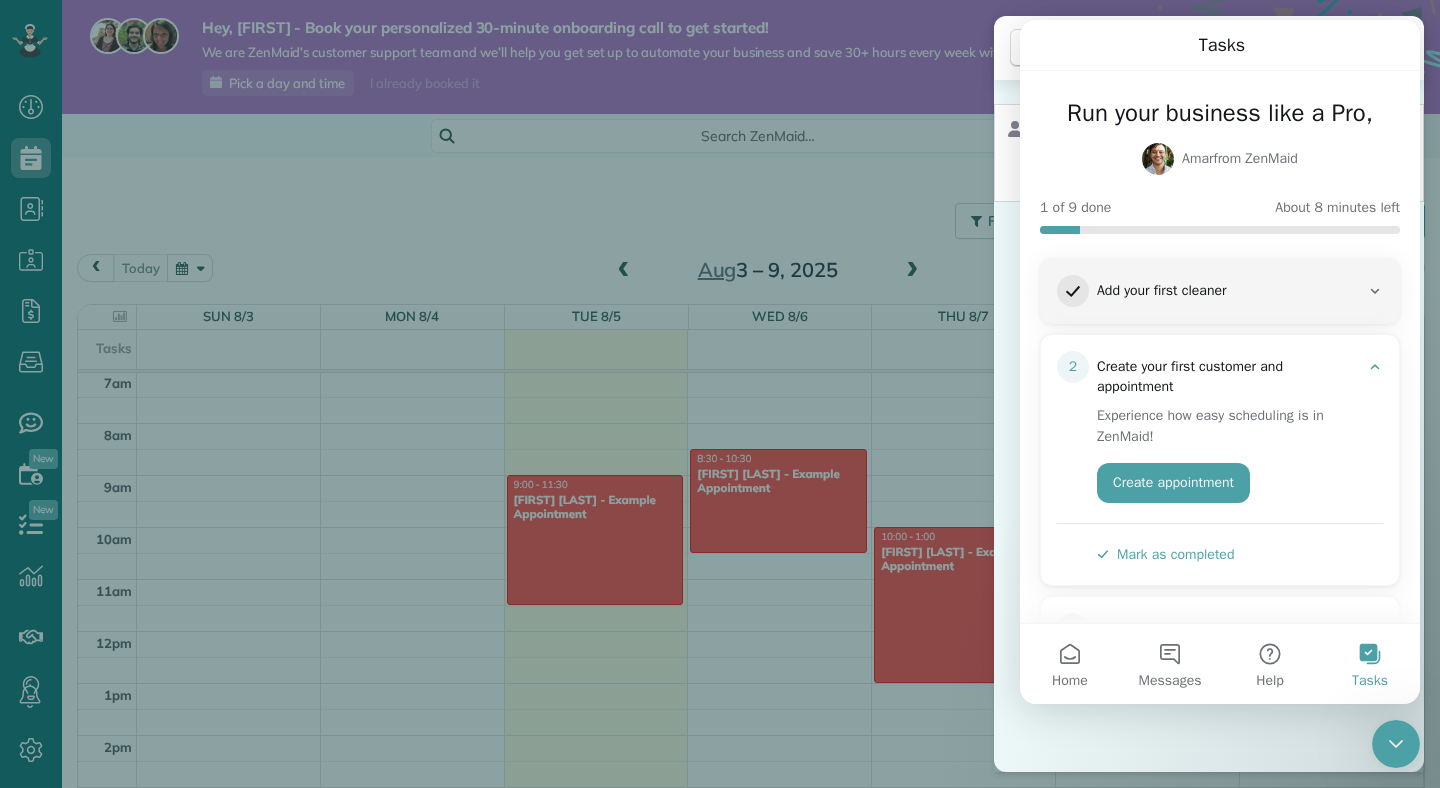 click on "Mark as completed" at bounding box center (1165, 554) 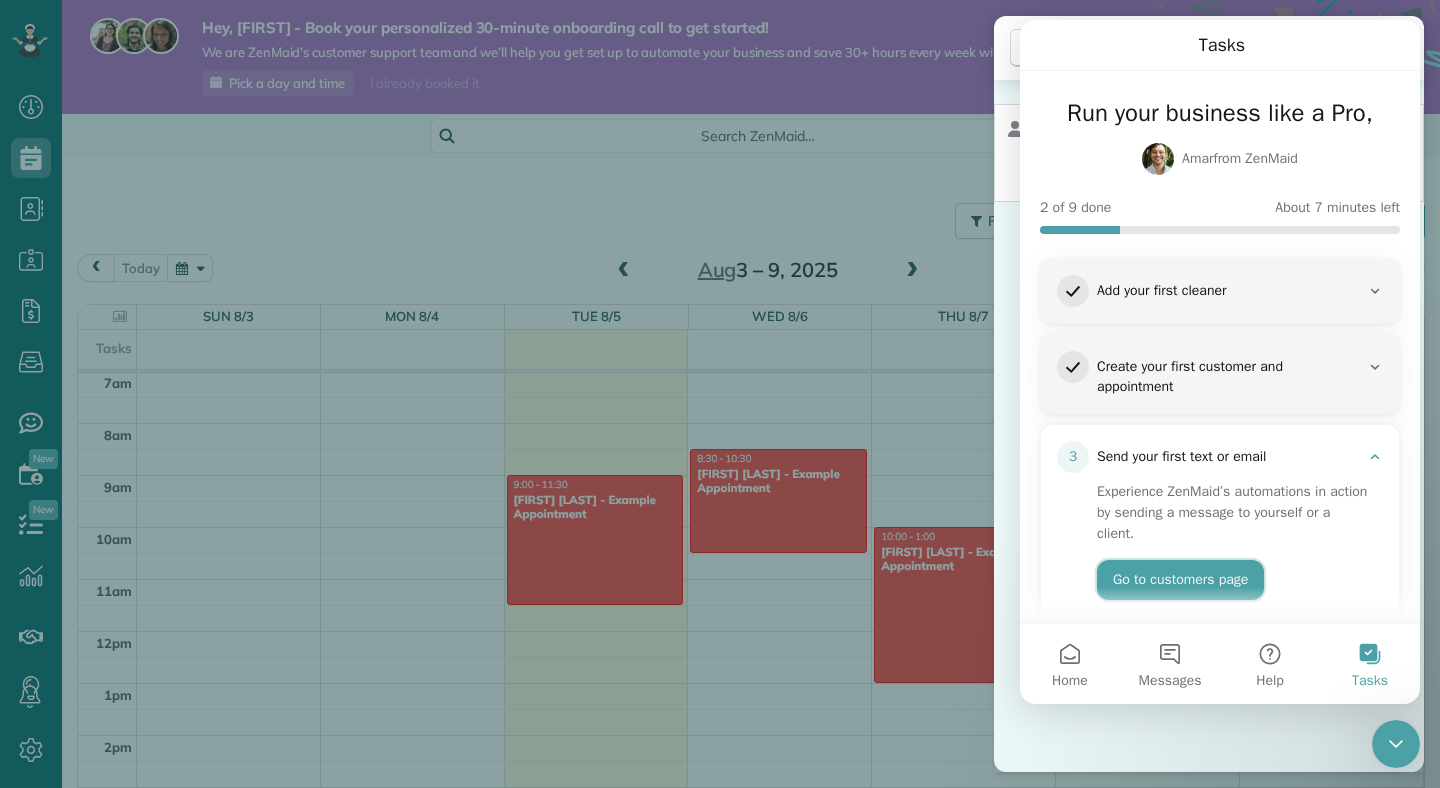 click on "Go to customers page" at bounding box center [1180, 580] 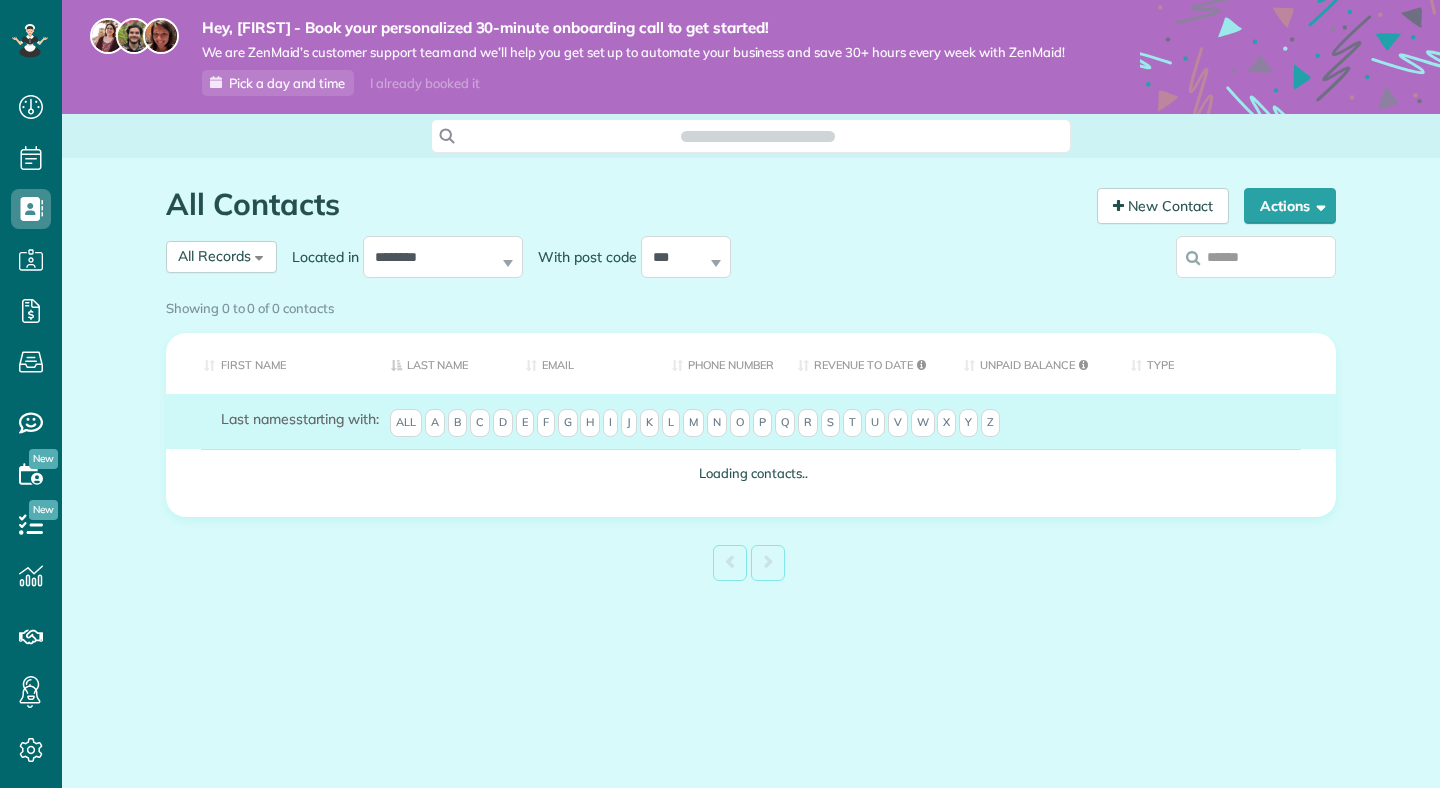 scroll, scrollTop: 0, scrollLeft: 0, axis: both 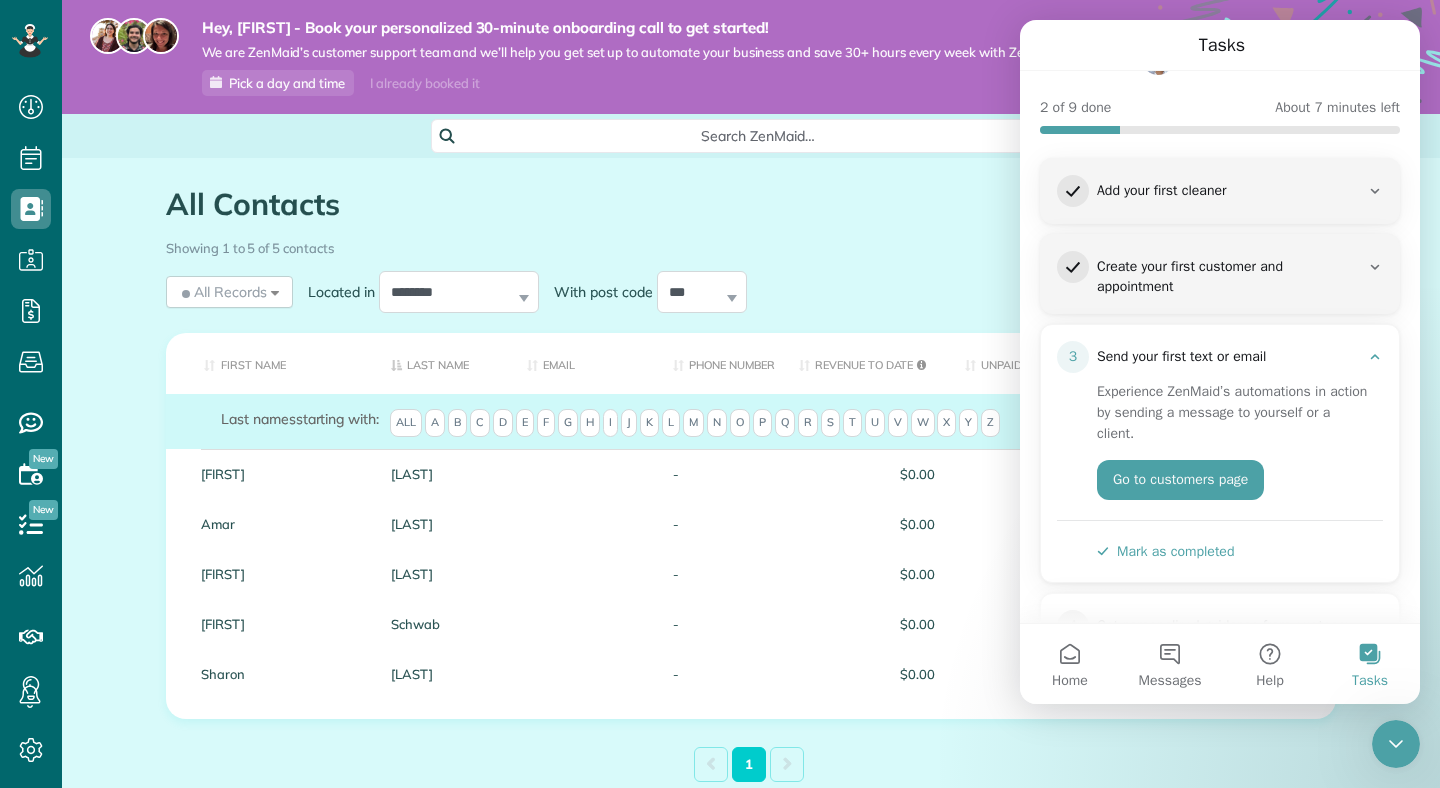 click on "Mark as completed" at bounding box center [1165, 551] 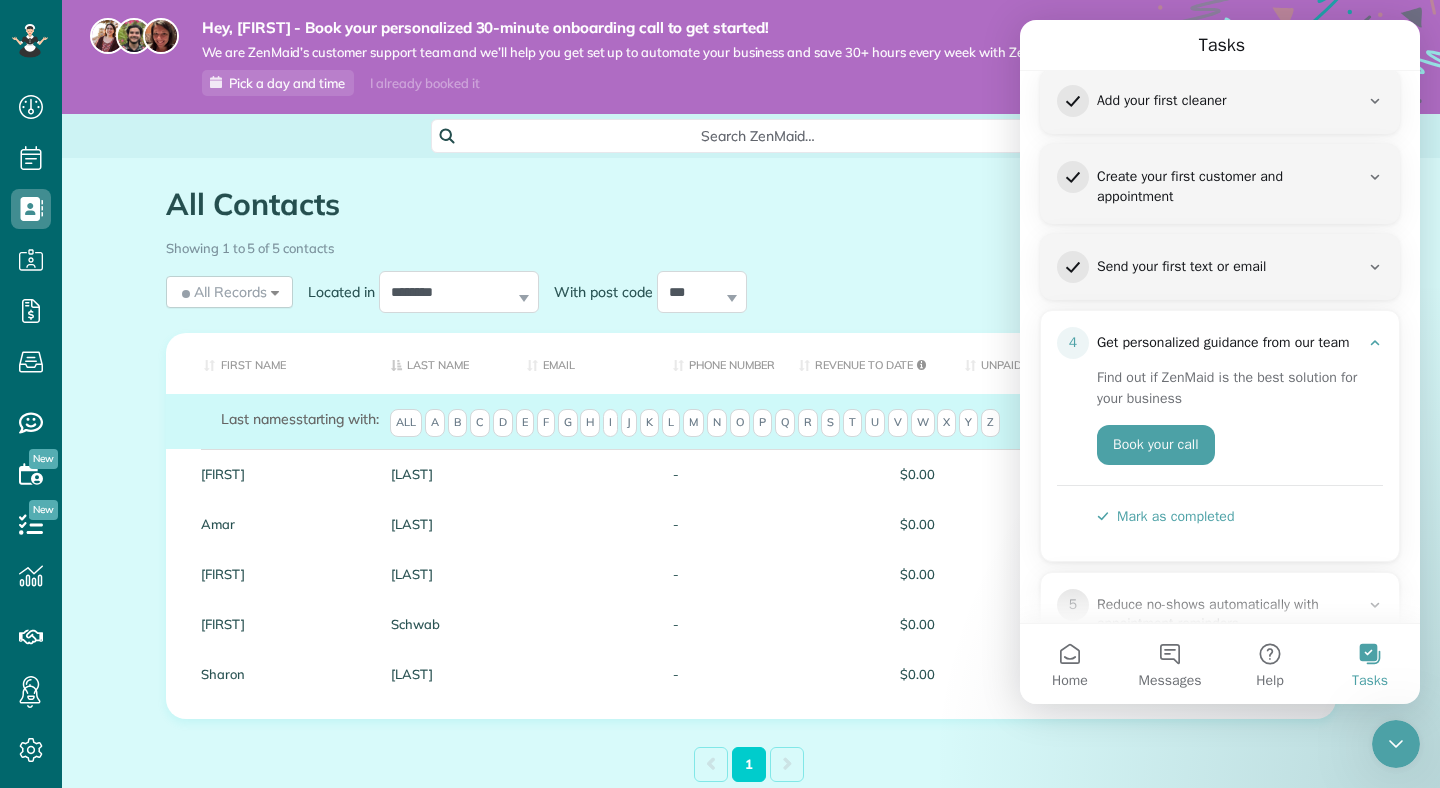 scroll, scrollTop: 204, scrollLeft: 0, axis: vertical 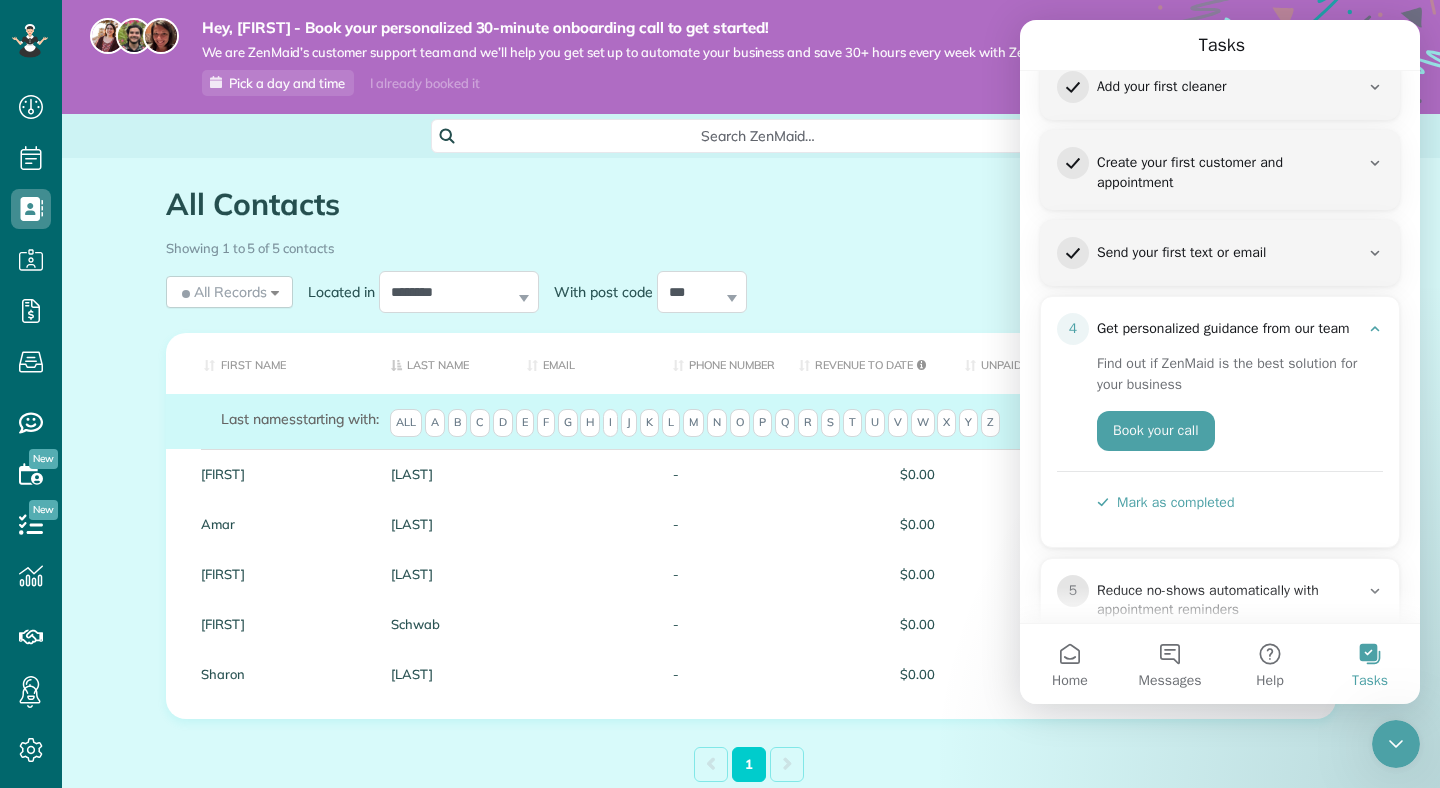 click on "Mark as completed" at bounding box center (1165, 502) 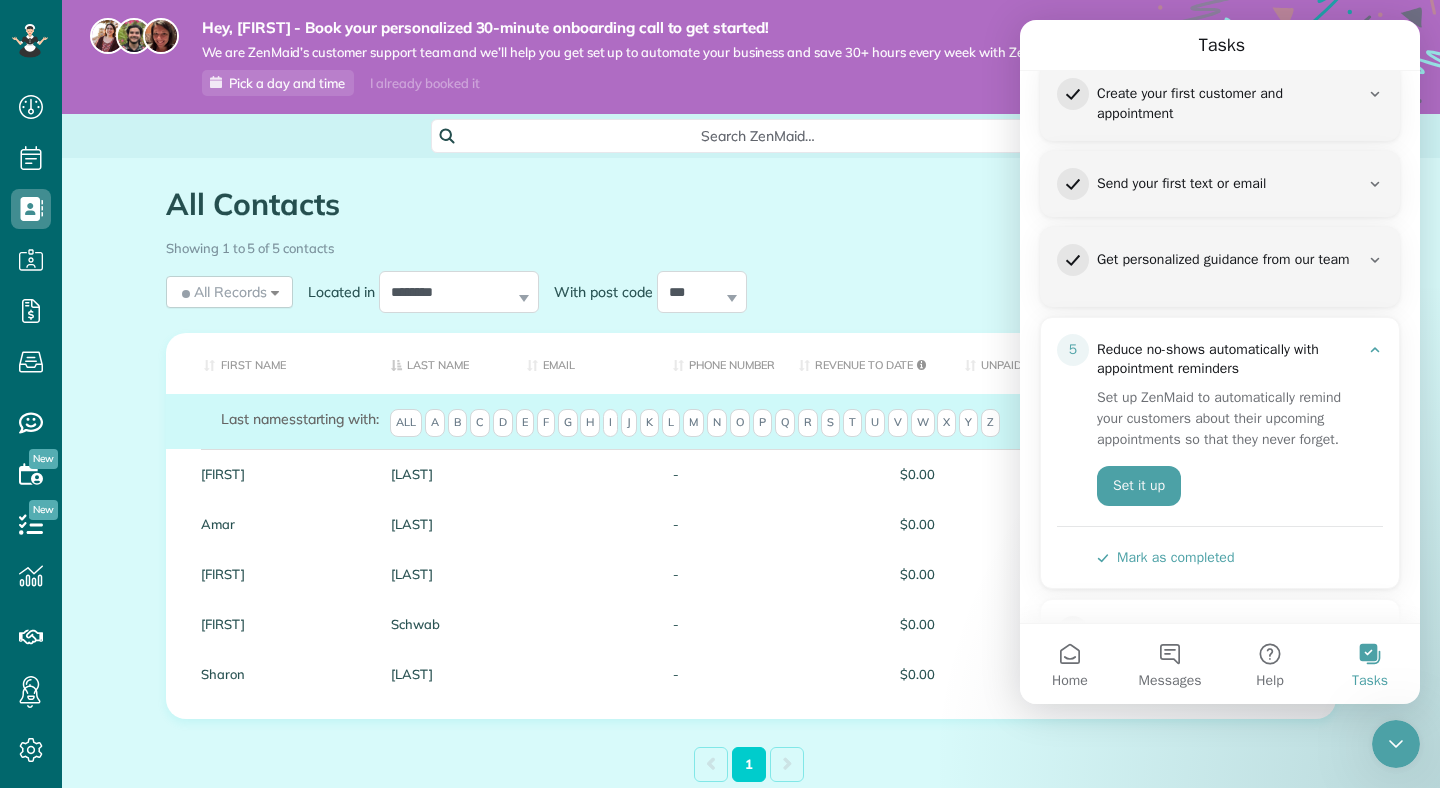 scroll, scrollTop: 284, scrollLeft: 0, axis: vertical 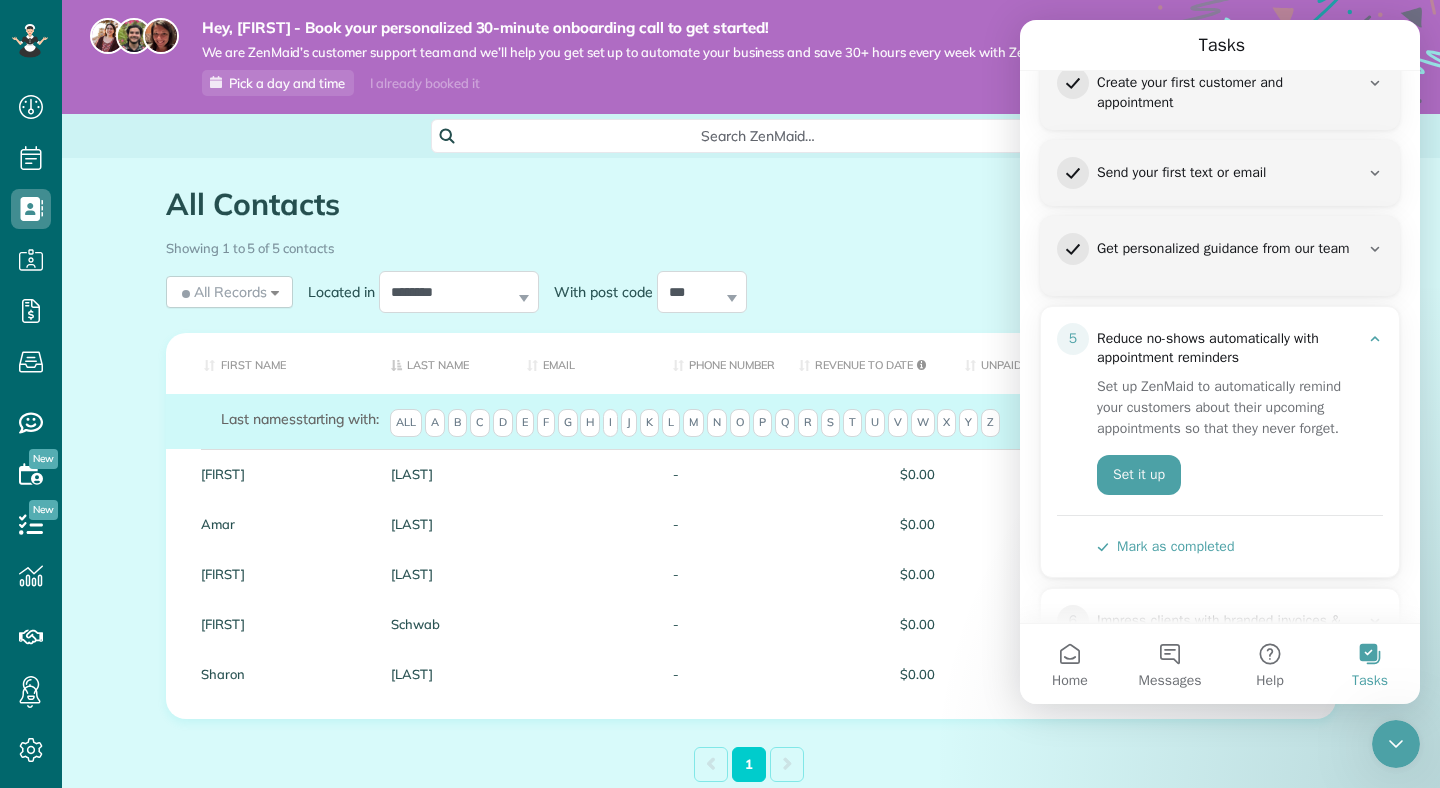 click on "Mark as completed" at bounding box center (1165, 546) 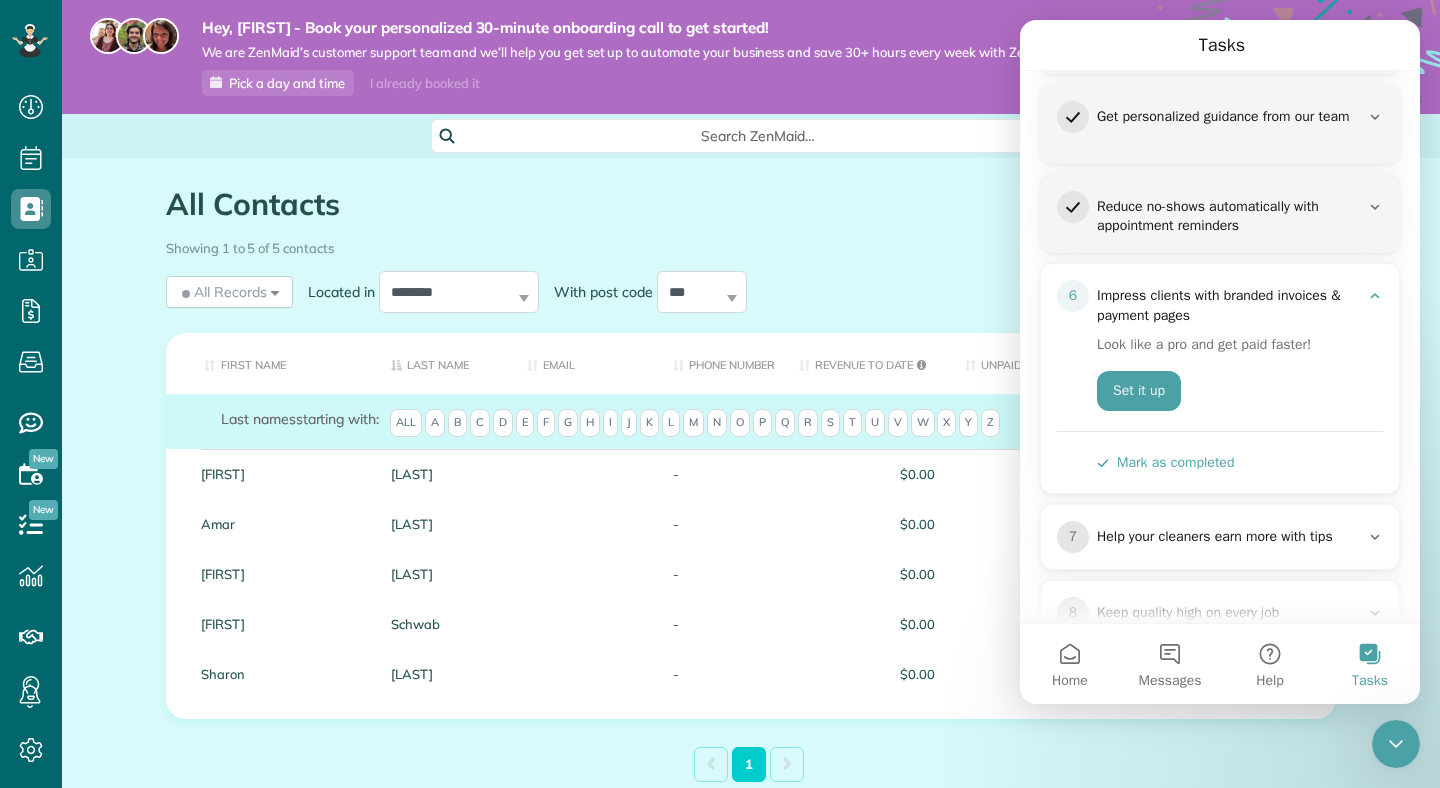 scroll, scrollTop: 417, scrollLeft: 0, axis: vertical 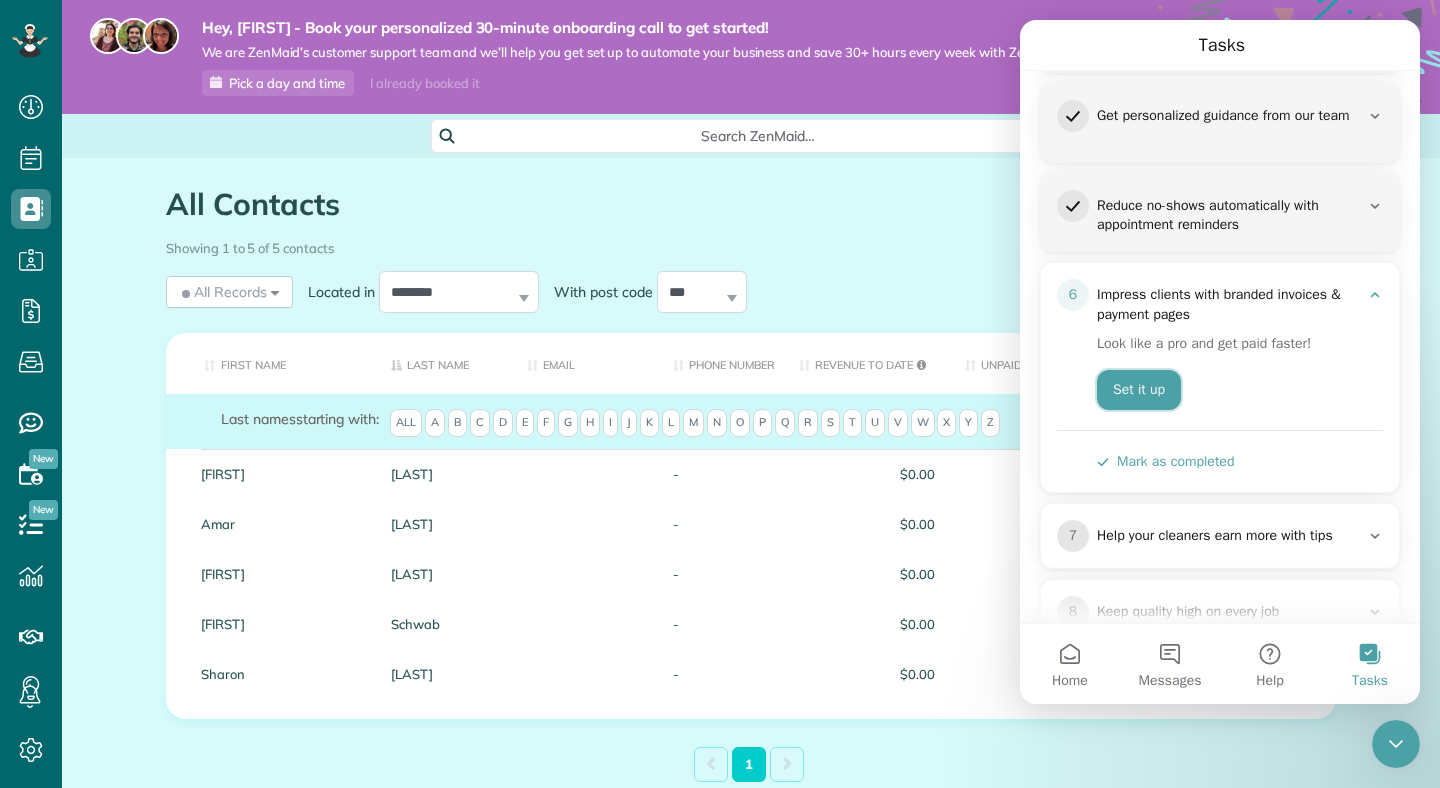click on "Set it up" at bounding box center [1139, 390] 